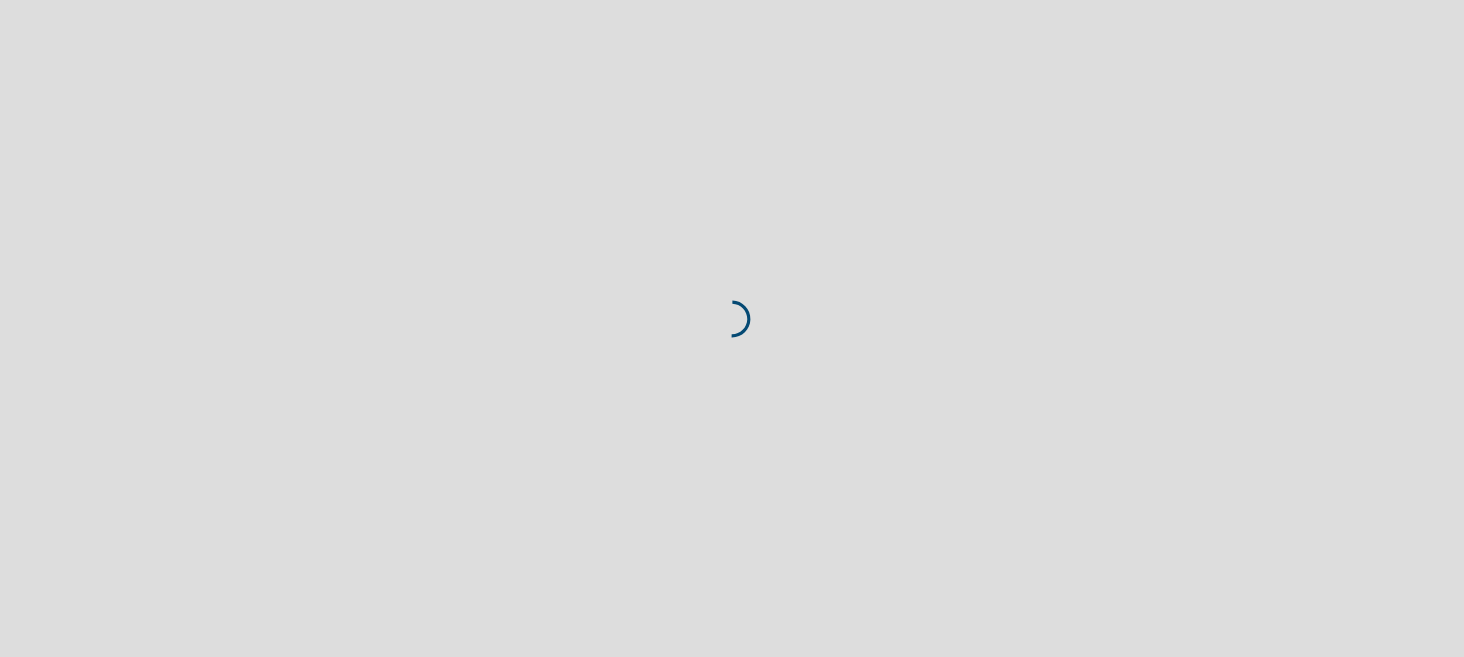 scroll, scrollTop: 0, scrollLeft: 0, axis: both 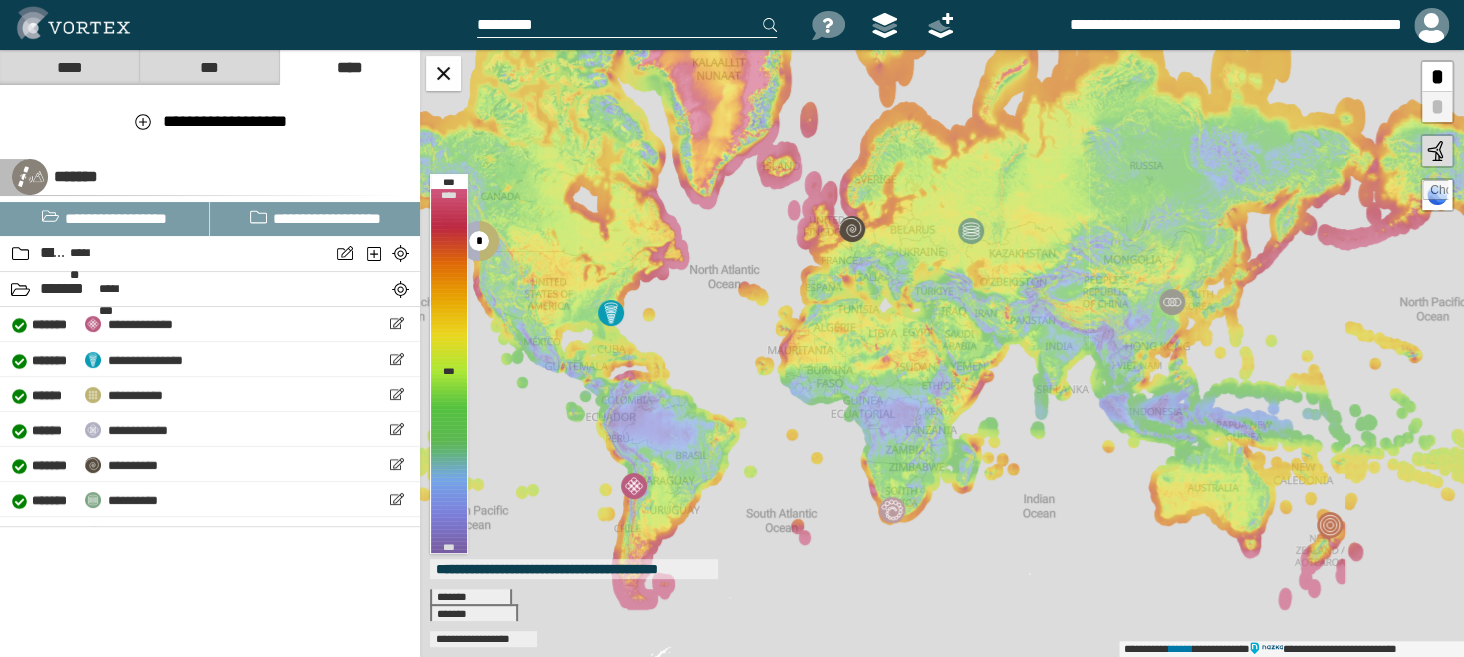 drag, startPoint x: 1123, startPoint y: 410, endPoint x: 1014, endPoint y: 401, distance: 109.370926 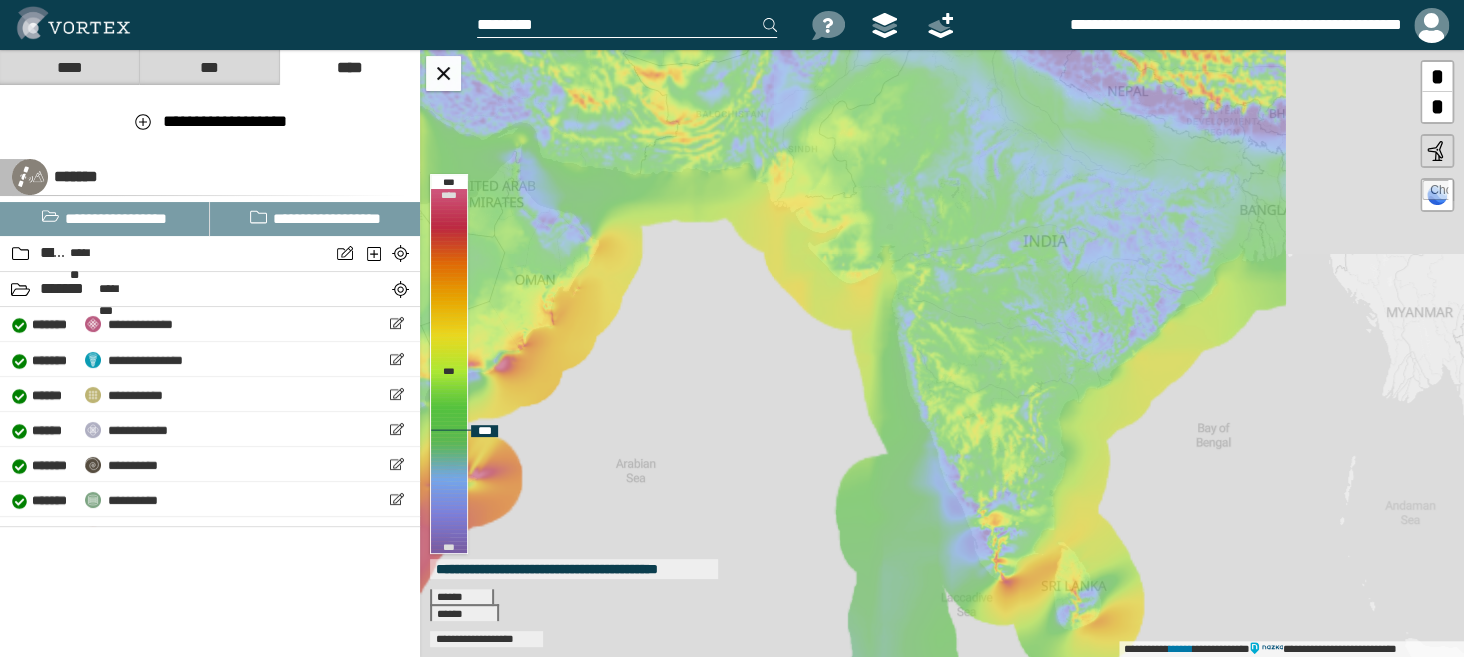 drag, startPoint x: 1238, startPoint y: 371, endPoint x: 1057, endPoint y: 354, distance: 181.79659 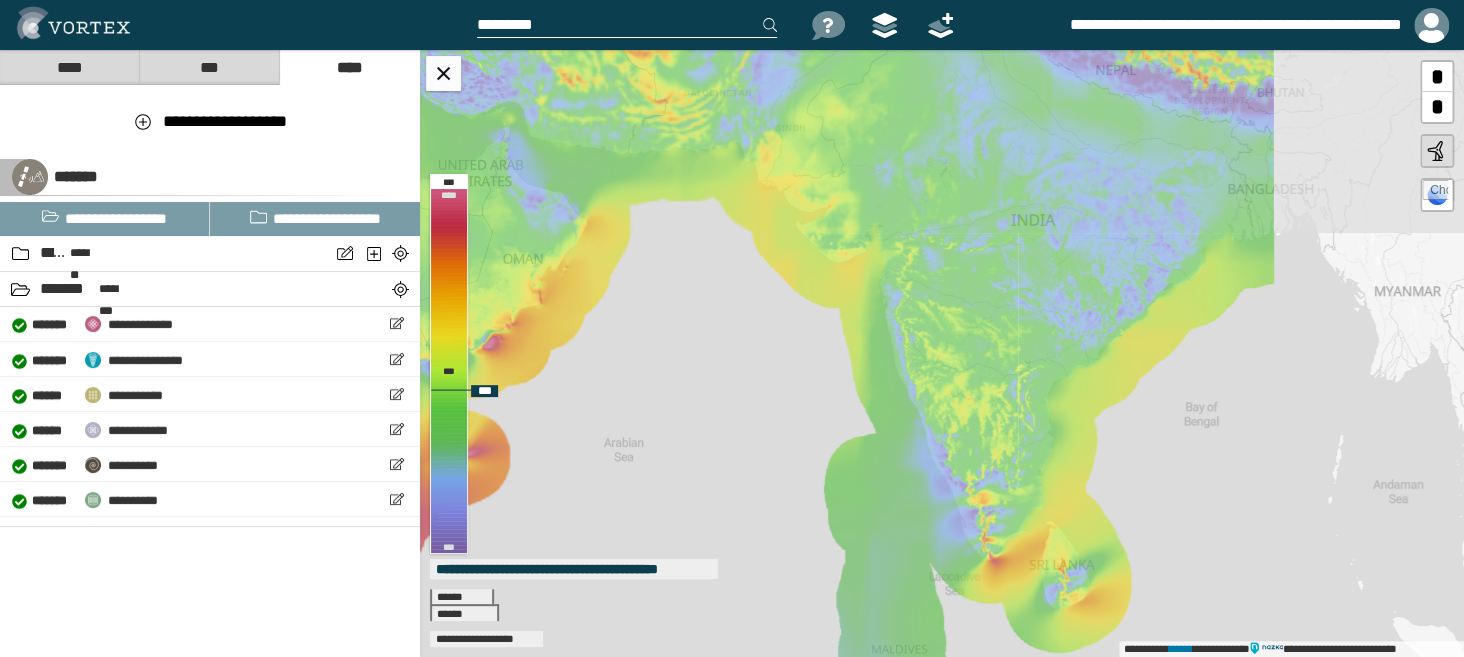 drag, startPoint x: 1008, startPoint y: 412, endPoint x: 988, endPoint y: 380, distance: 37.735924 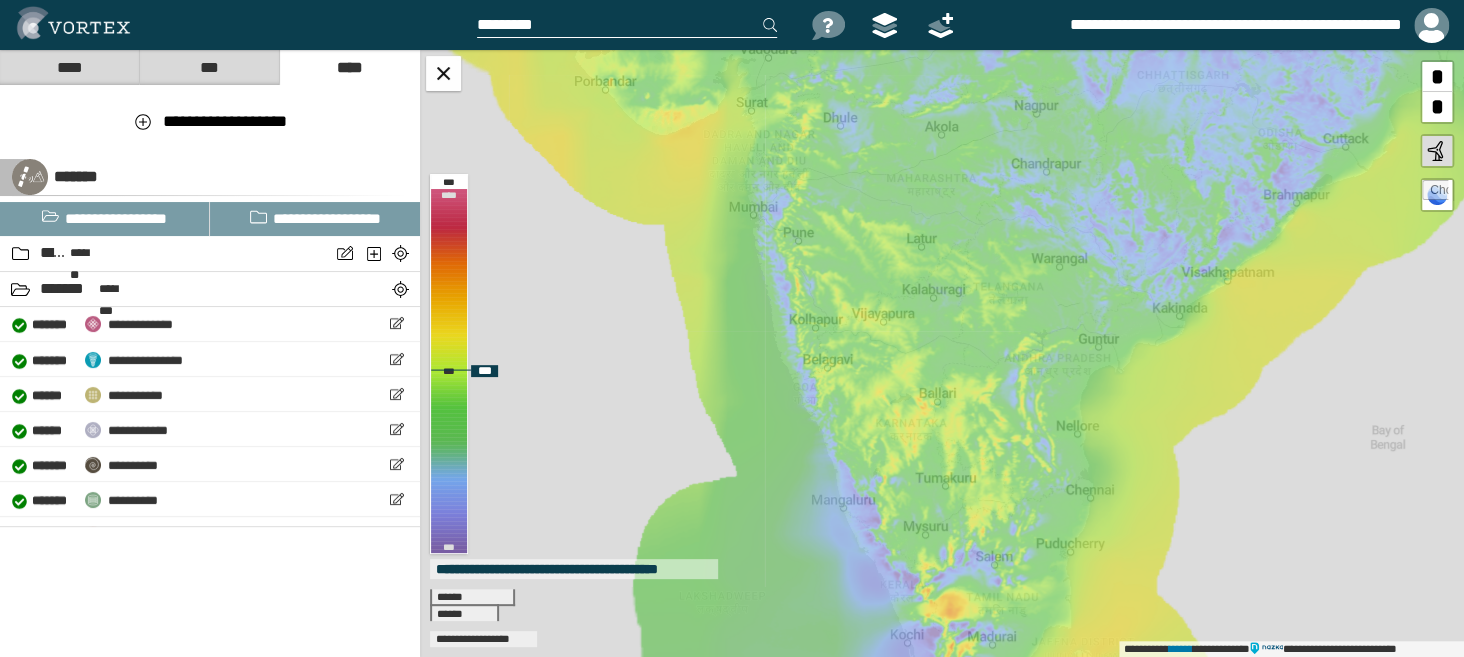 drag, startPoint x: 1045, startPoint y: 384, endPoint x: 972, endPoint y: 384, distance: 73 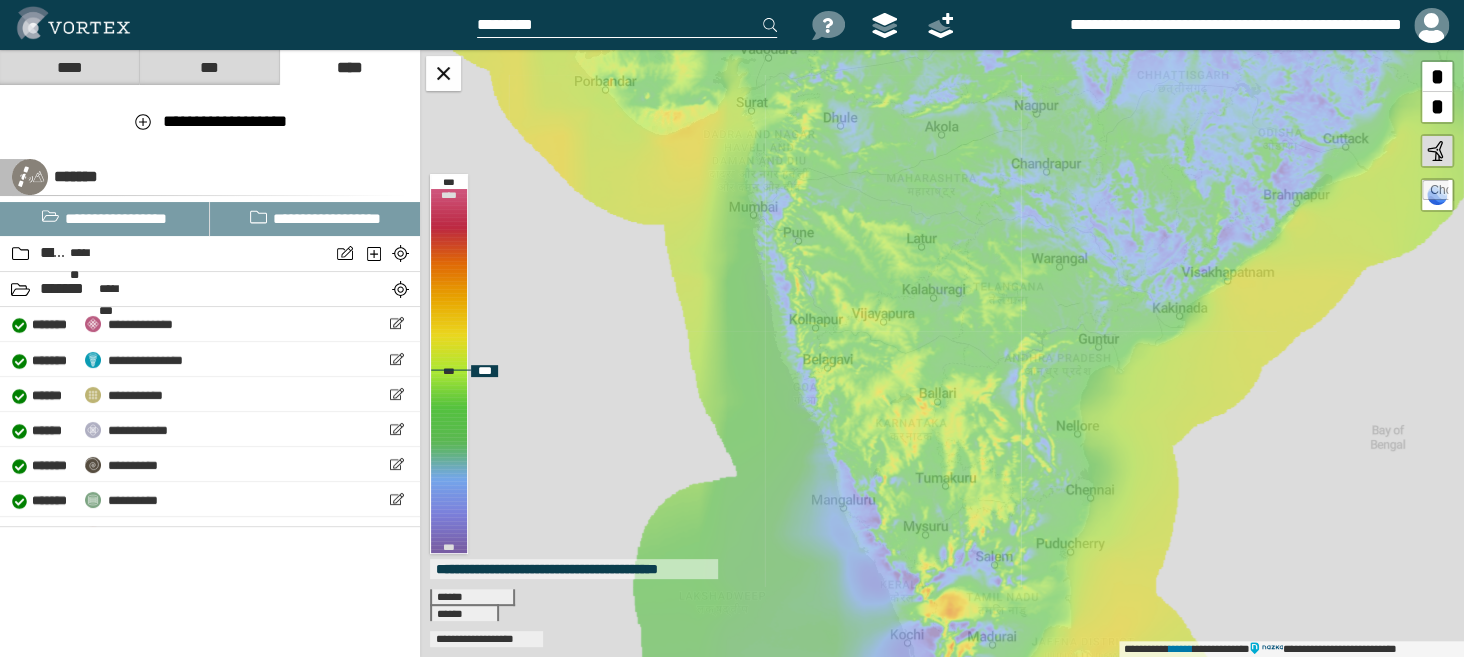 click at bounding box center (1435, 193) 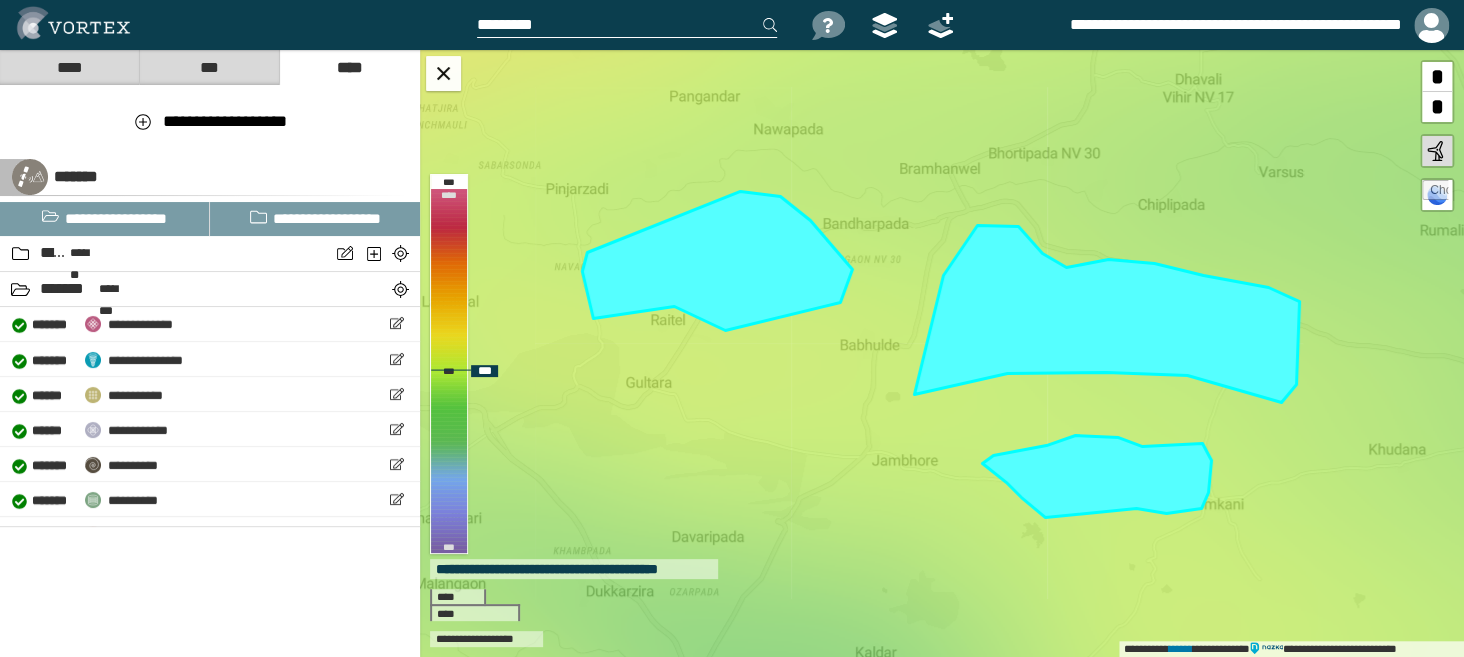 click at bounding box center (717, 260) 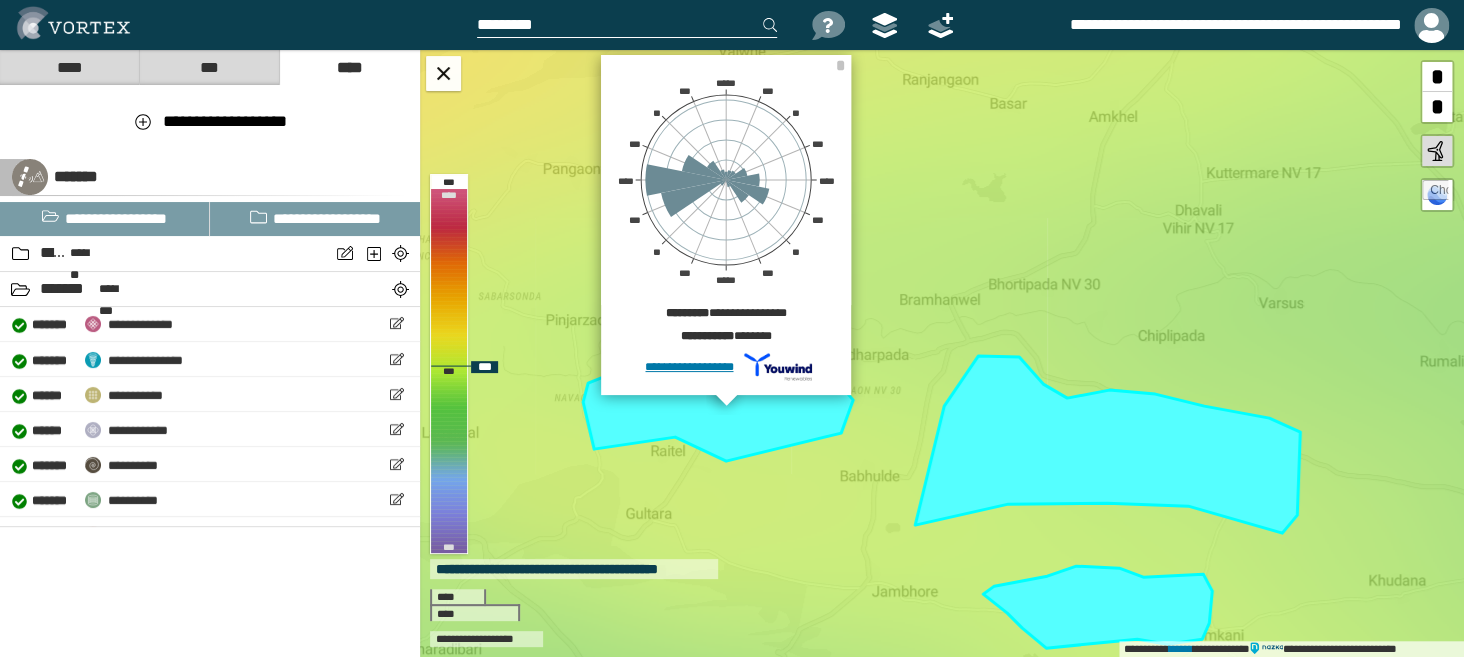 click at bounding box center (718, 391) 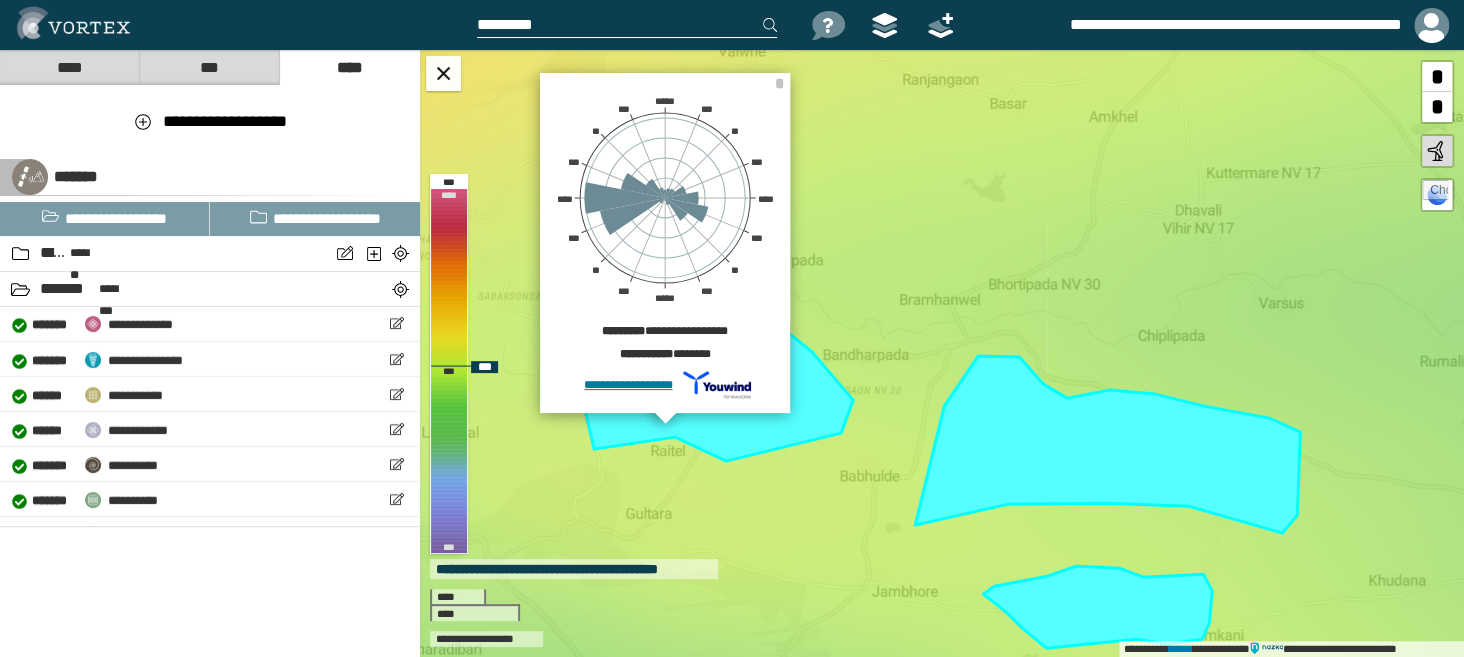 click on "**********" at bounding box center (942, 353) 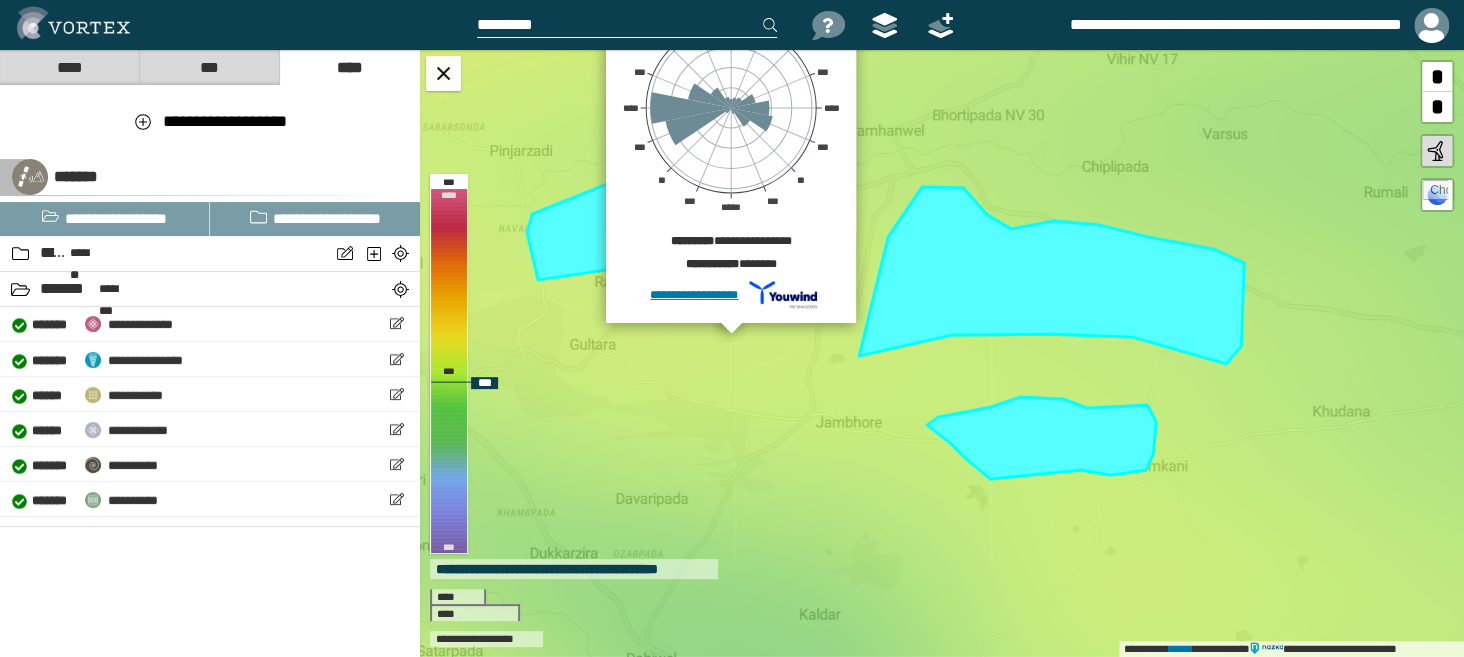 drag, startPoint x: 1137, startPoint y: 359, endPoint x: 1081, endPoint y: 190, distance: 178.03651 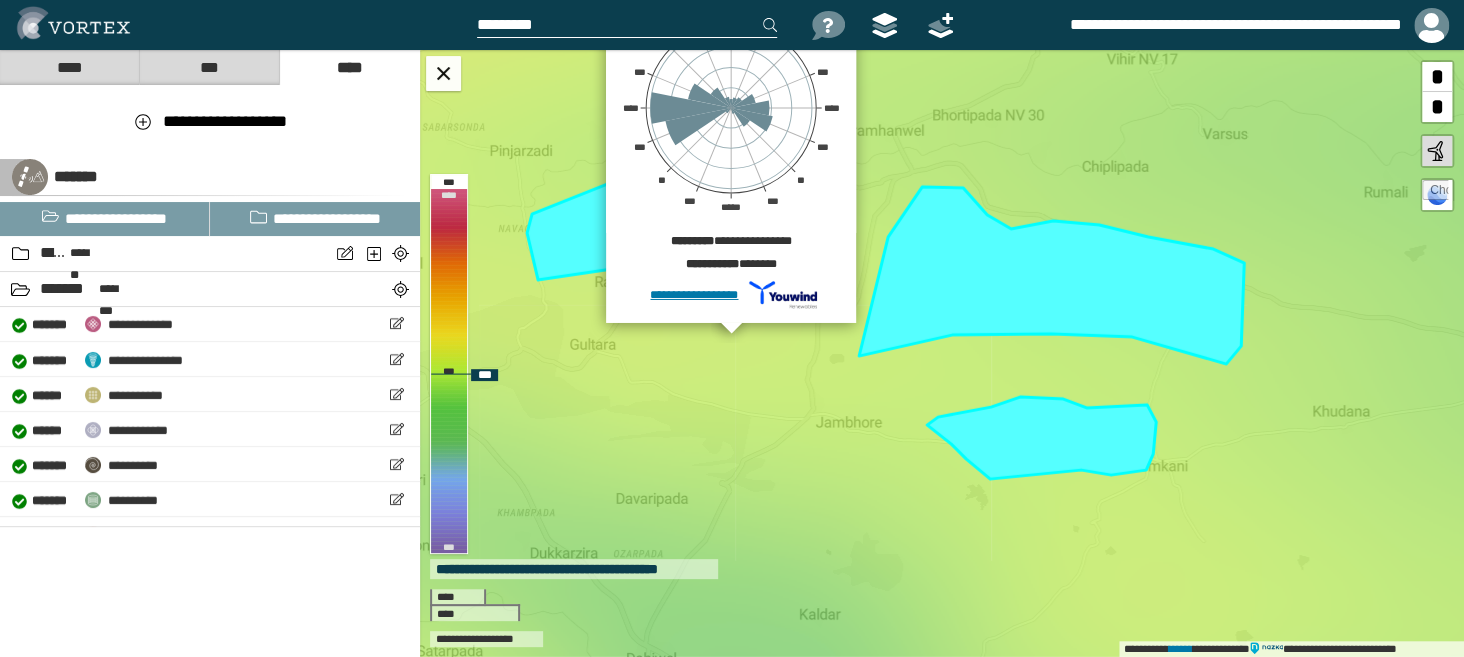 click at bounding box center (1051, 275) 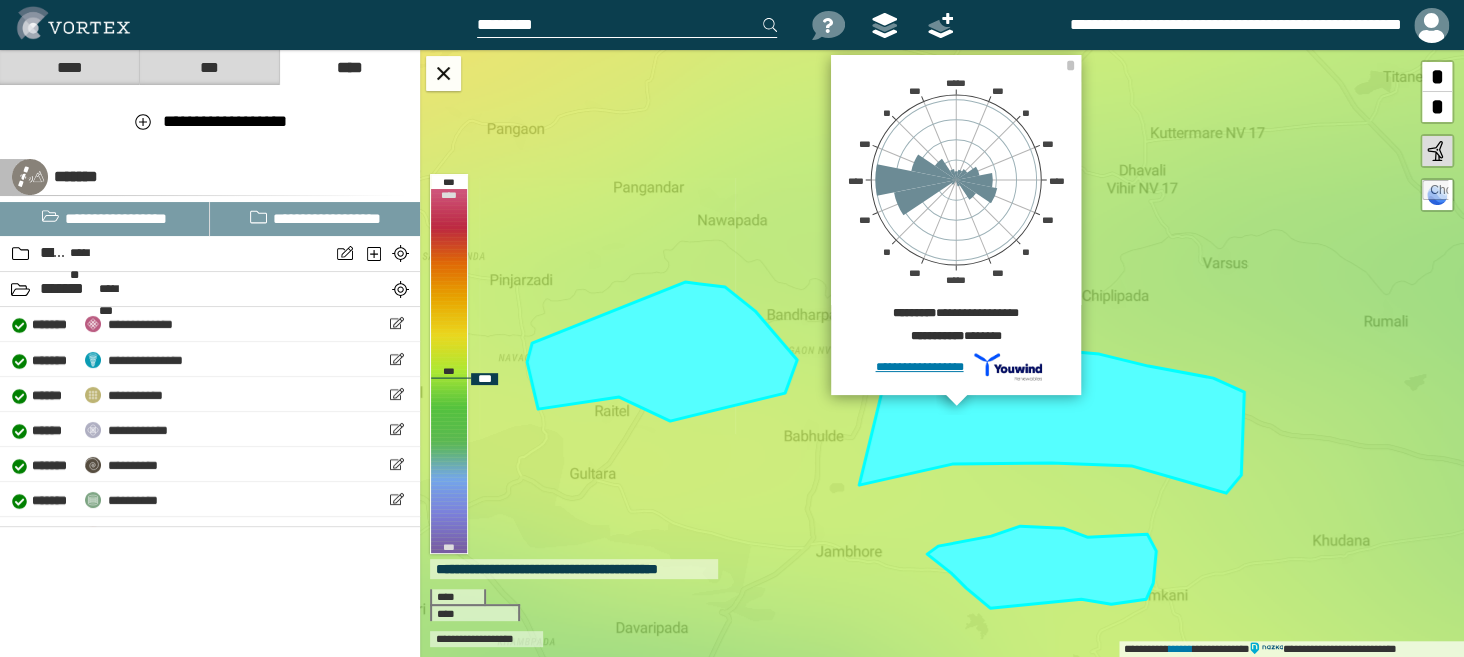 click at bounding box center [1051, 404] 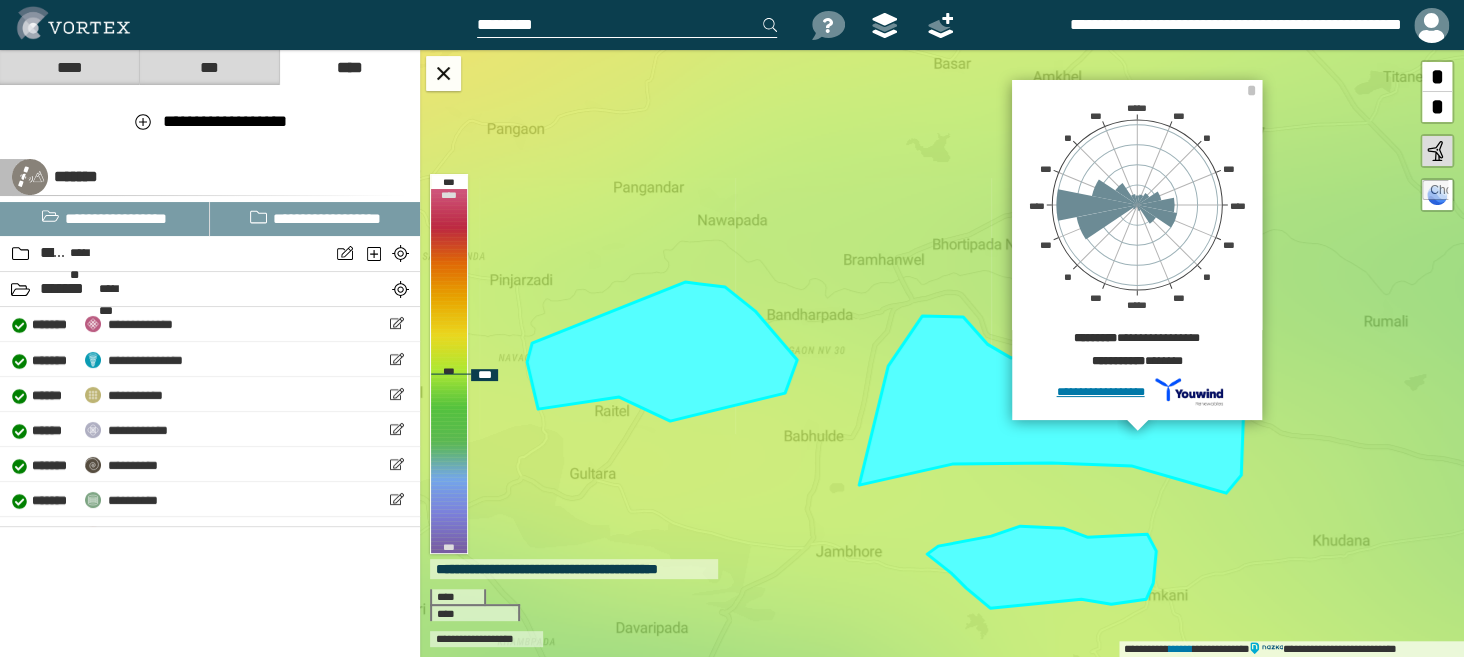 click at bounding box center [1051, 404] 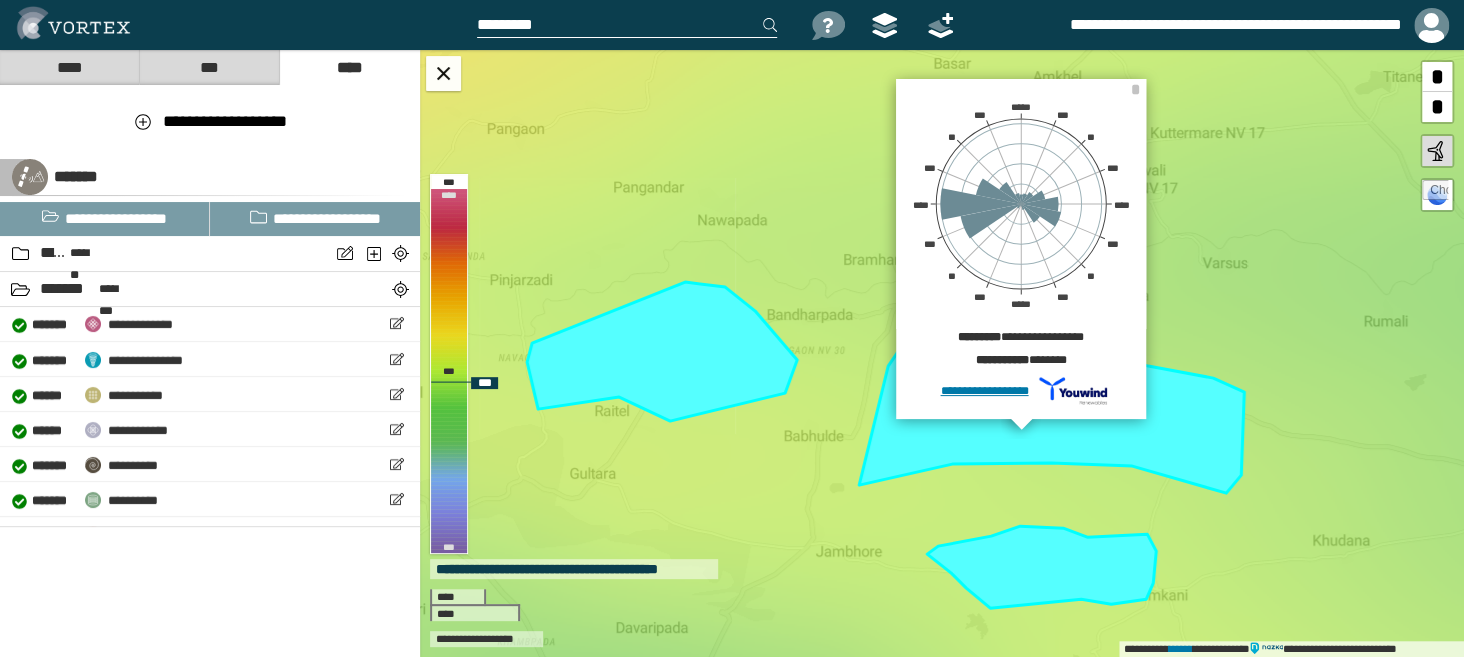click at bounding box center (1051, 404) 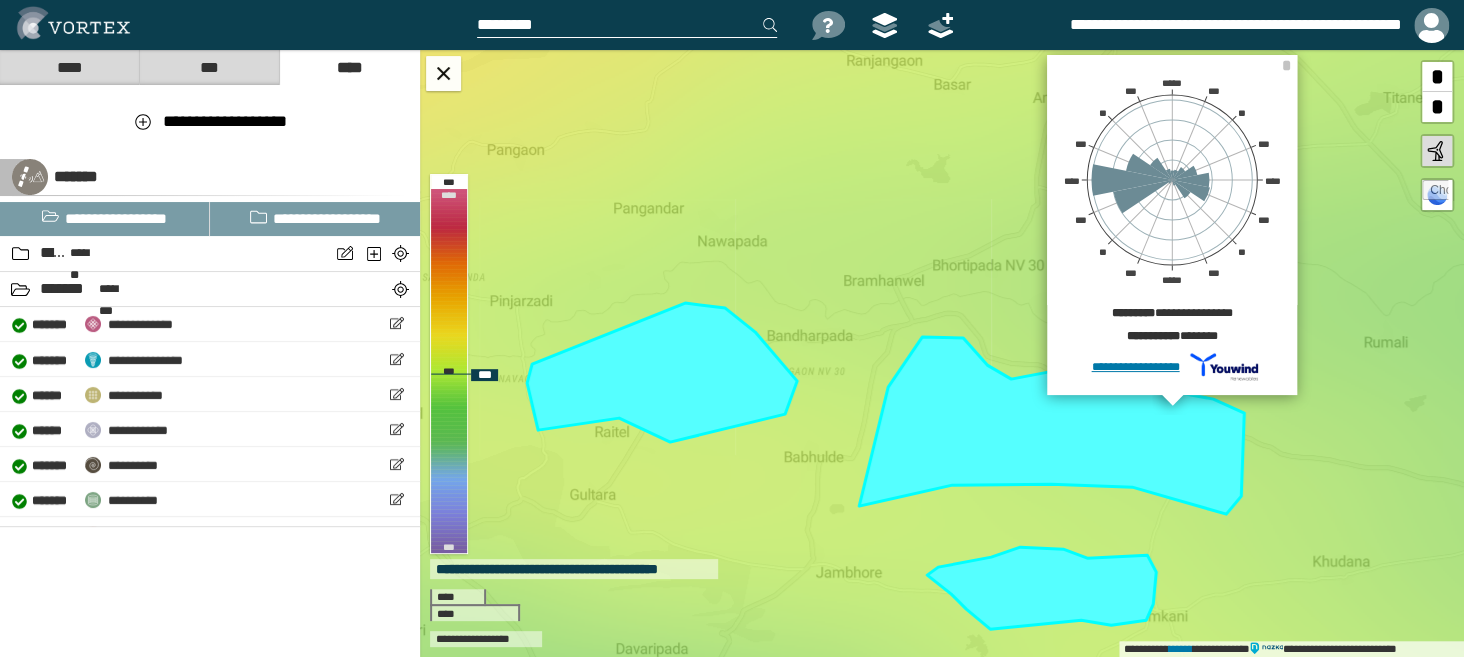 click at bounding box center (1051, 425) 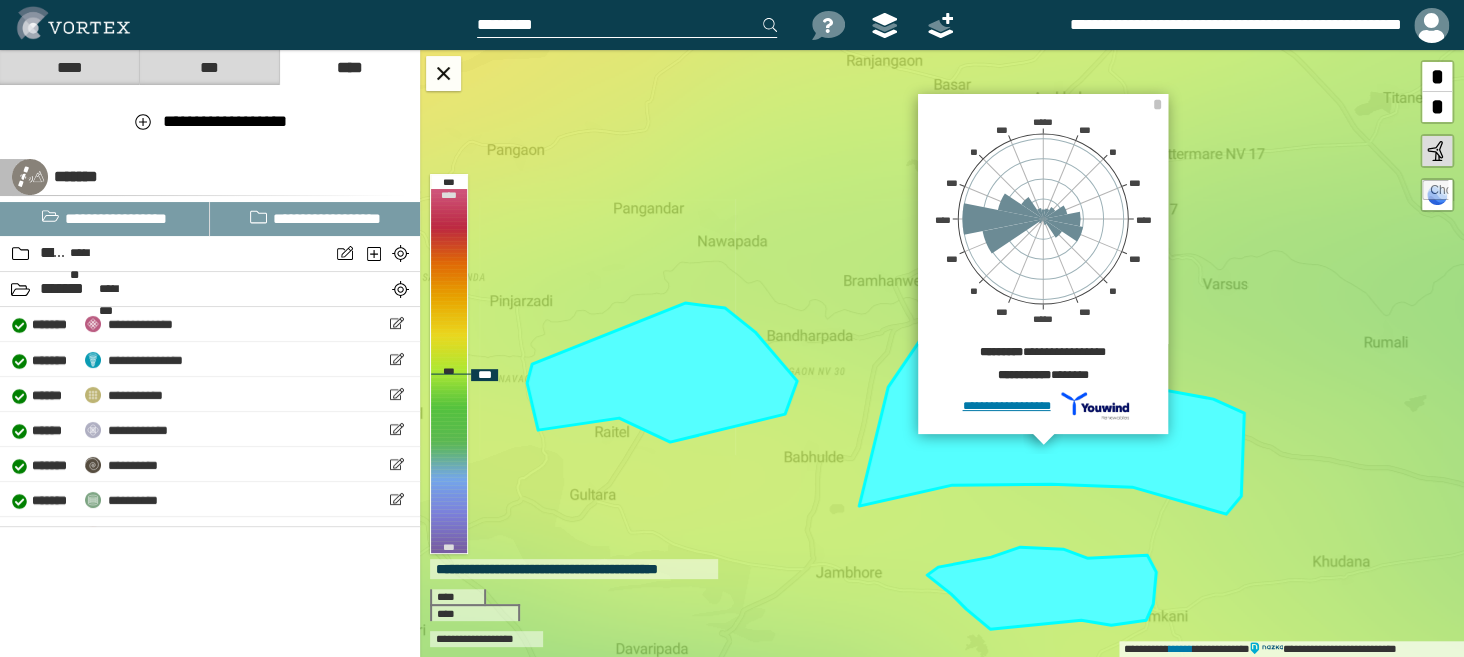 click at bounding box center [1051, 425] 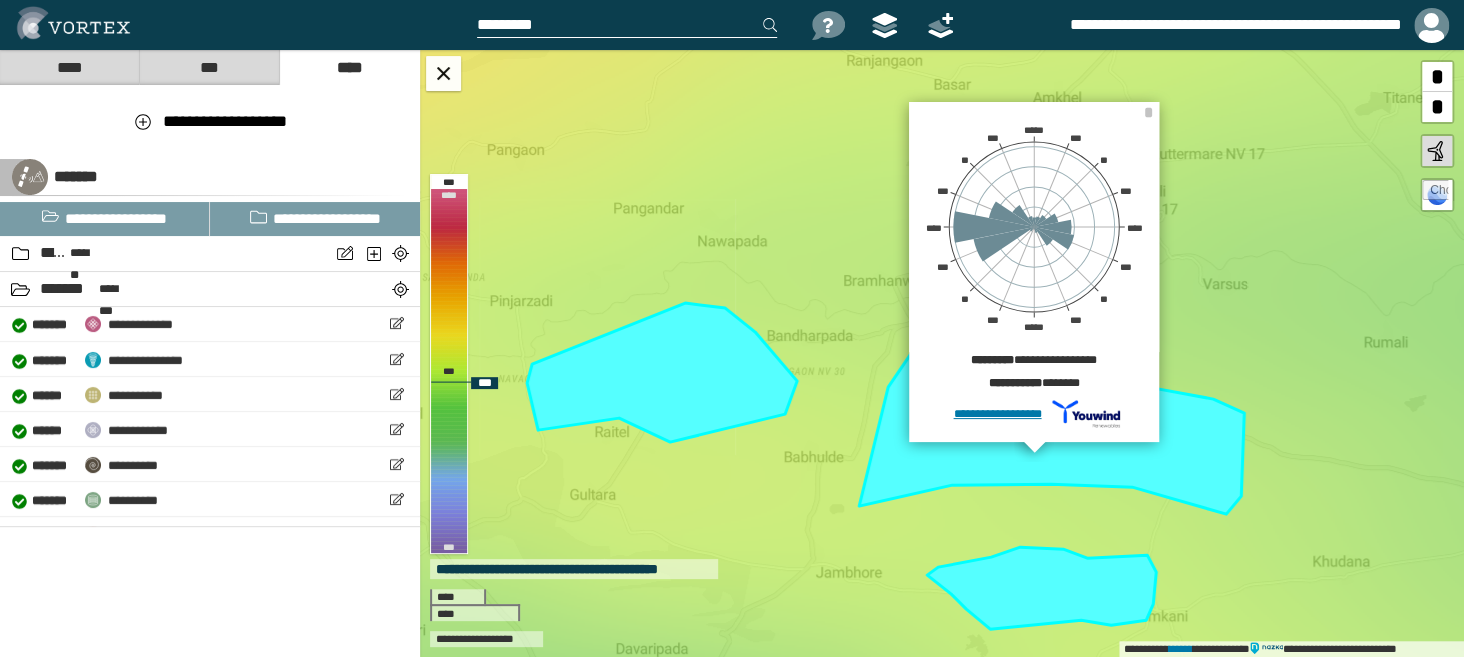 click at bounding box center (1051, 425) 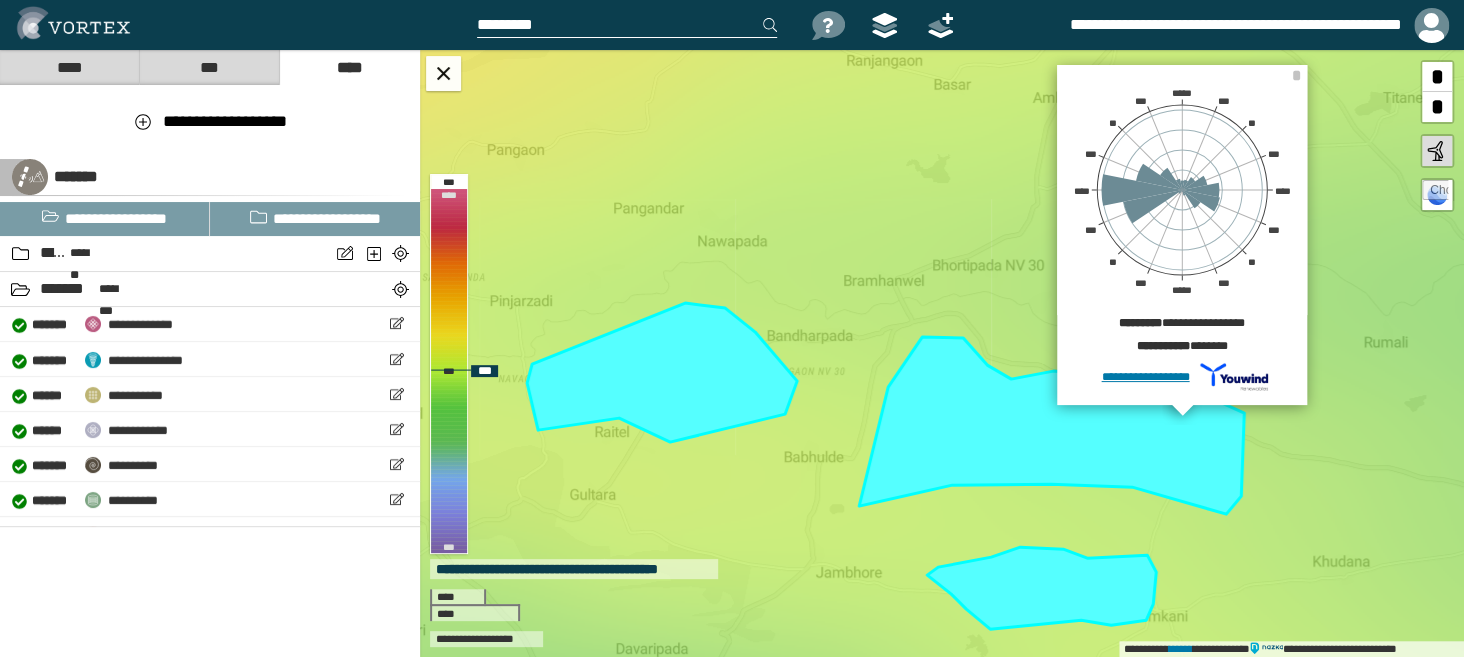 click at bounding box center [1041, 588] 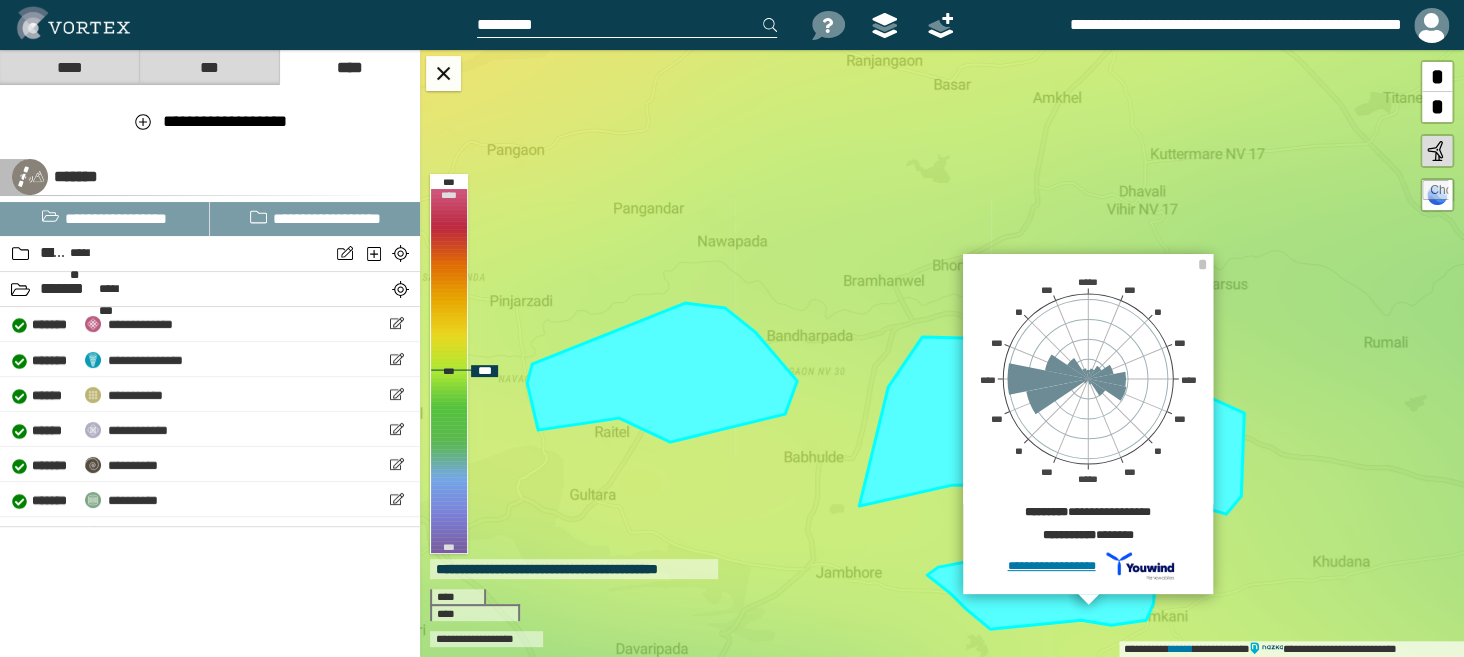 click at bounding box center (1041, 588) 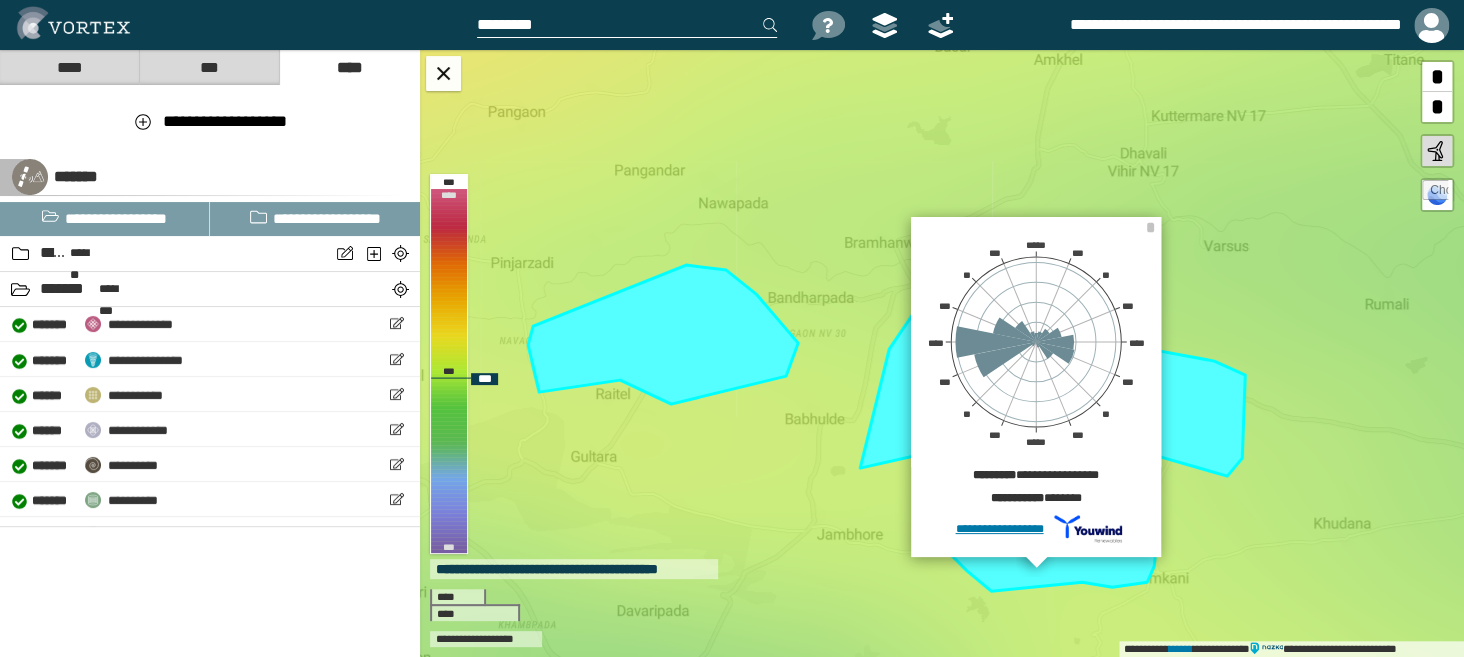 drag, startPoint x: 1242, startPoint y: 531, endPoint x: 1260, endPoint y: 383, distance: 149.09058 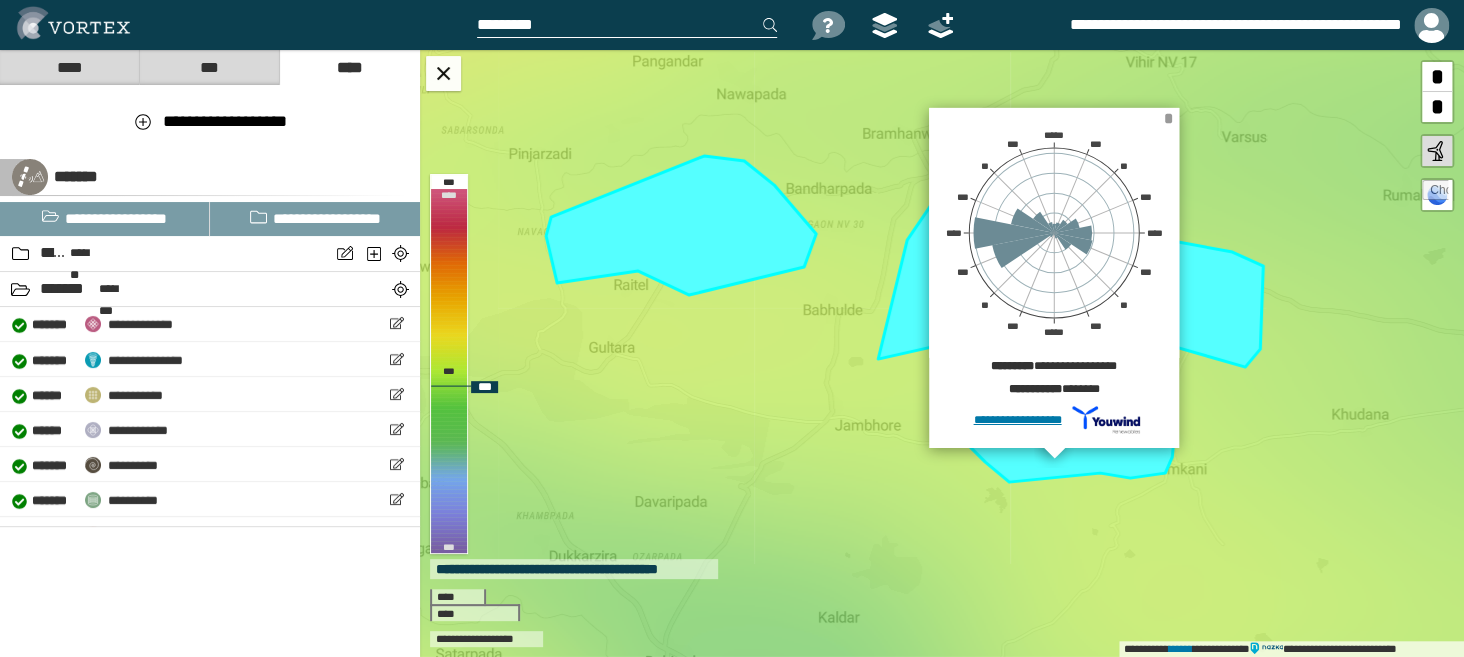 click on "*" at bounding box center [1168, 118] 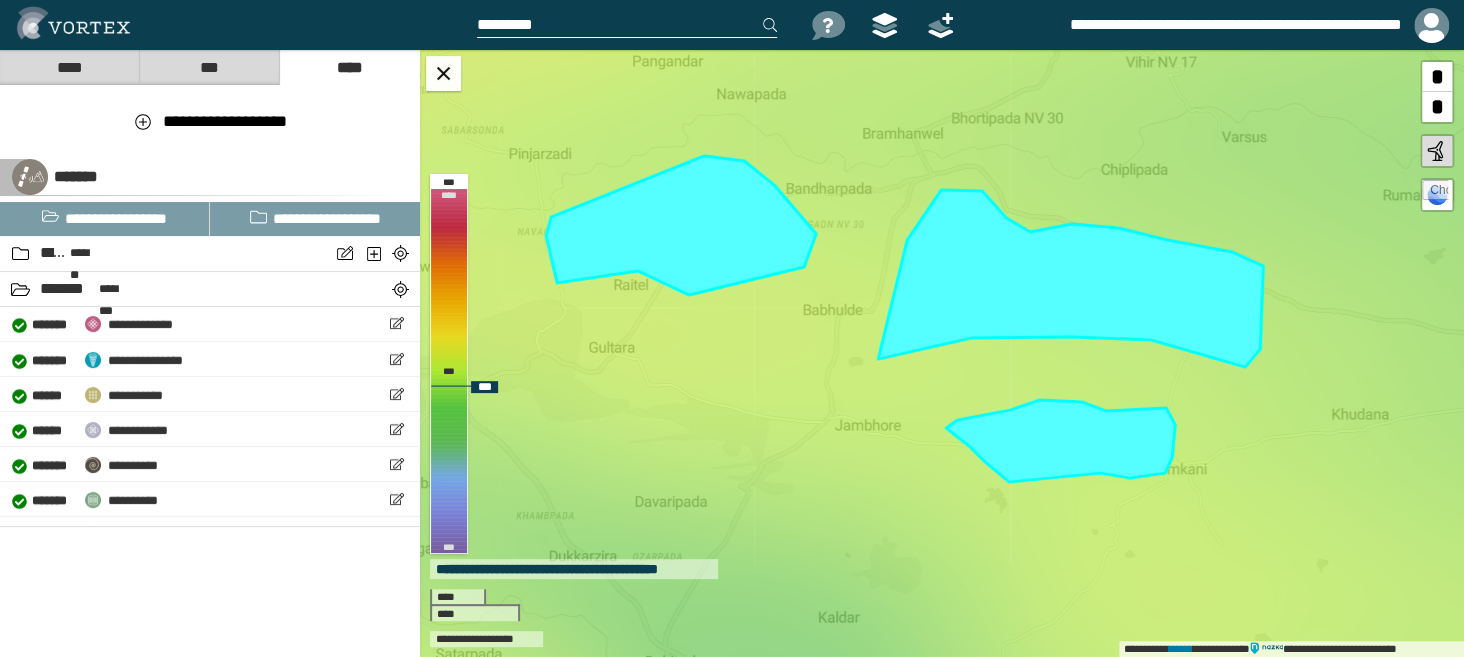click on "**********" at bounding box center (942, 353) 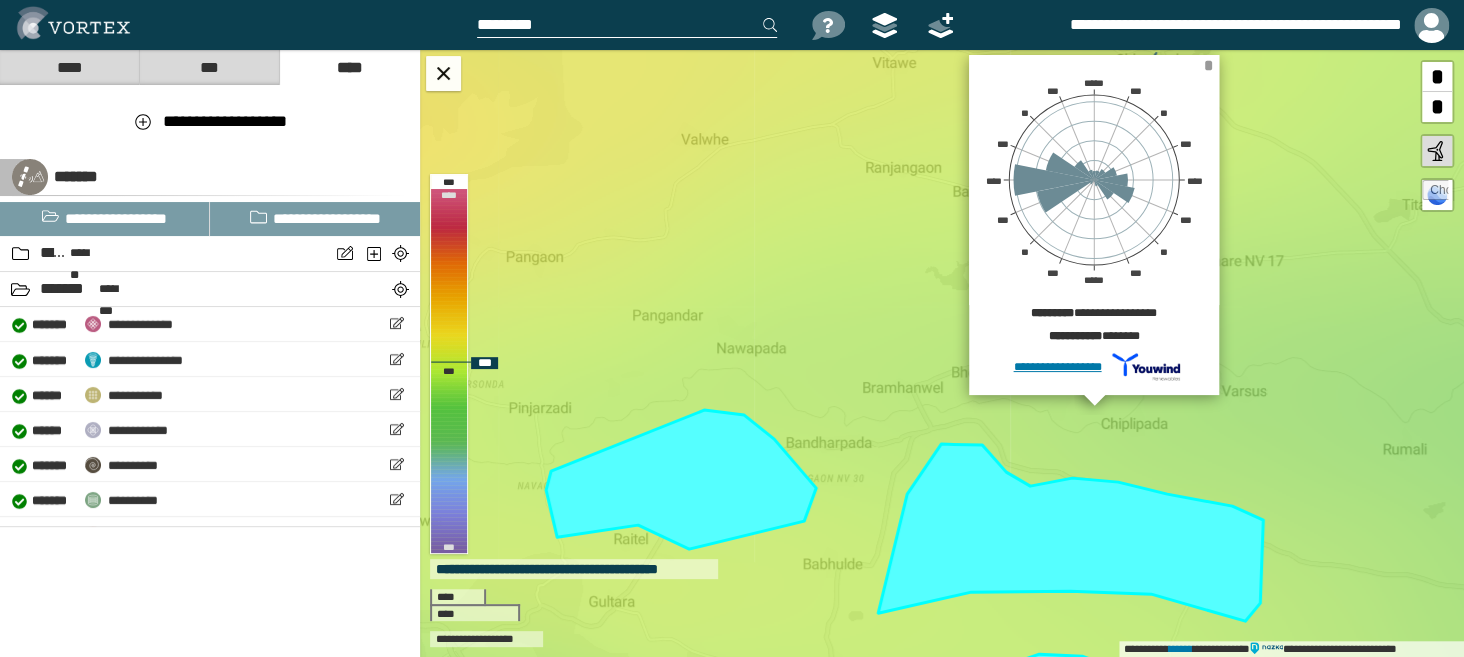 click on "*" at bounding box center (1208, 65) 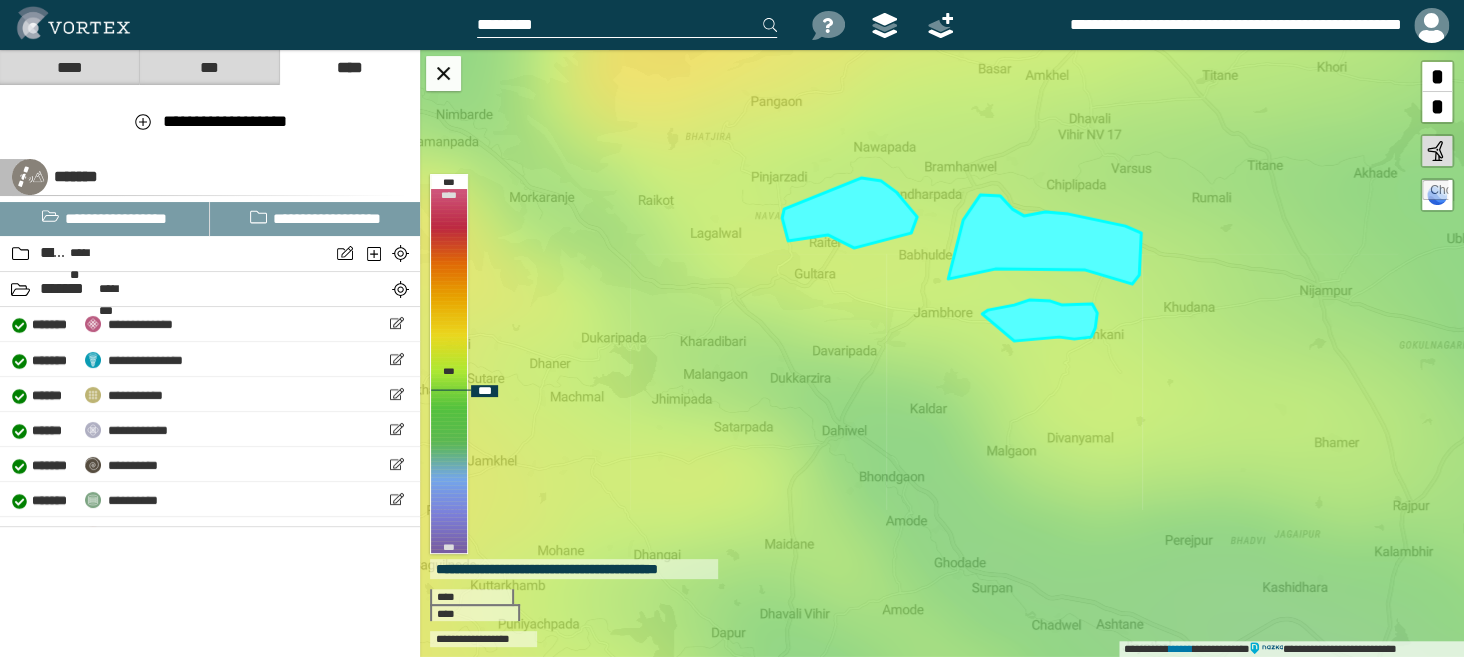 drag, startPoint x: 934, startPoint y: 462, endPoint x: 924, endPoint y: 368, distance: 94.53042 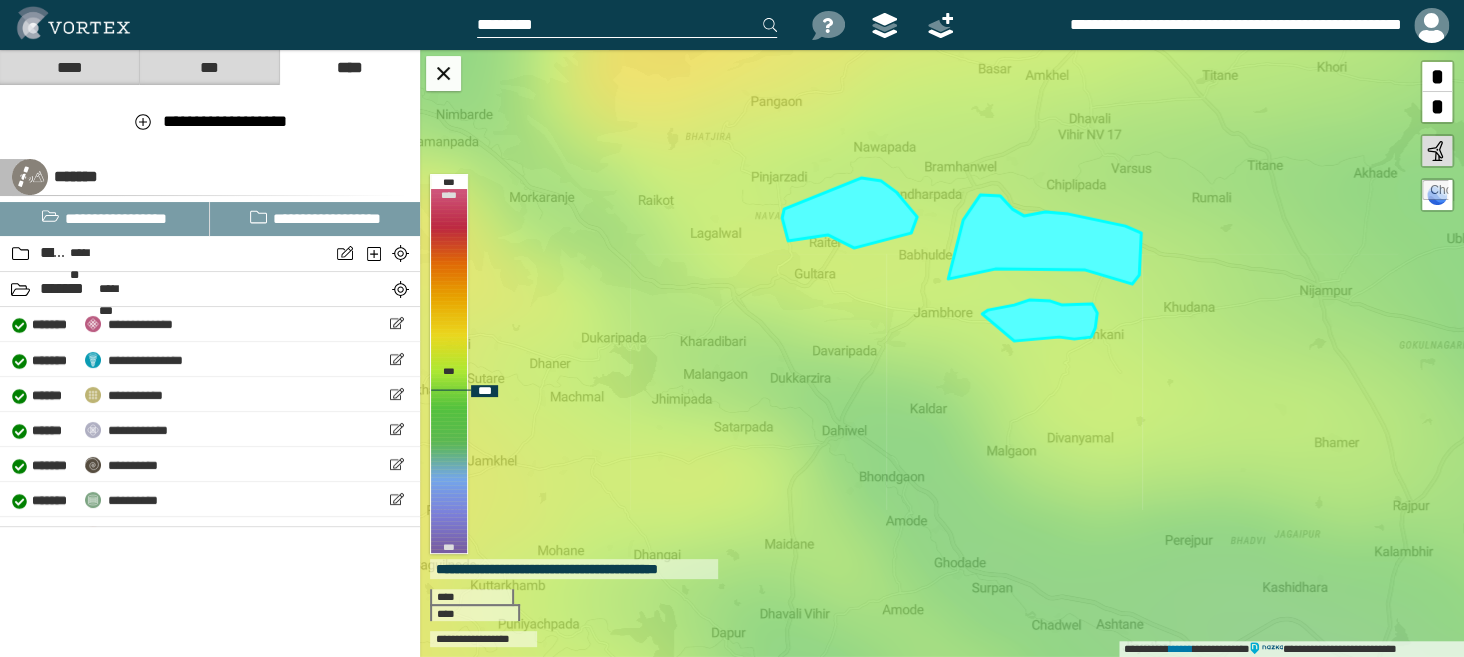 click on "**********" at bounding box center [942, 353] 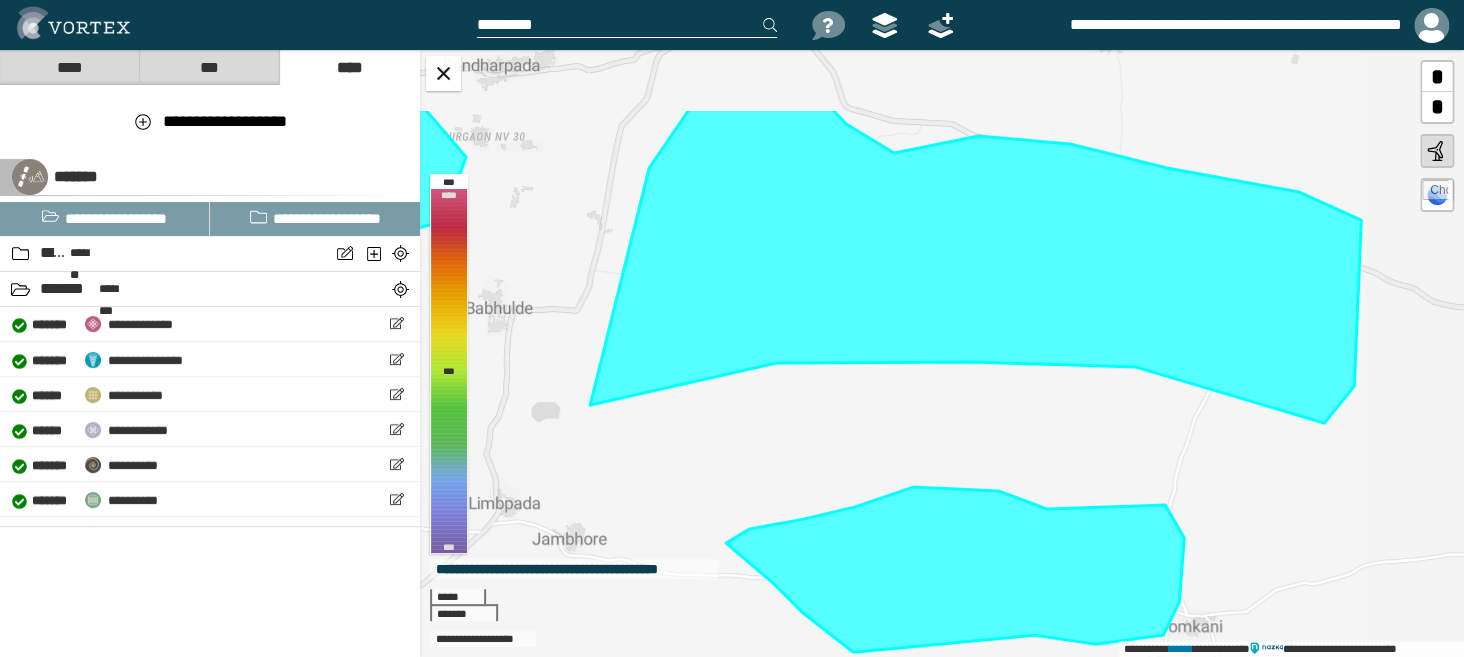 drag, startPoint x: 1127, startPoint y: 329, endPoint x: 1078, endPoint y: 443, distance: 124.08465 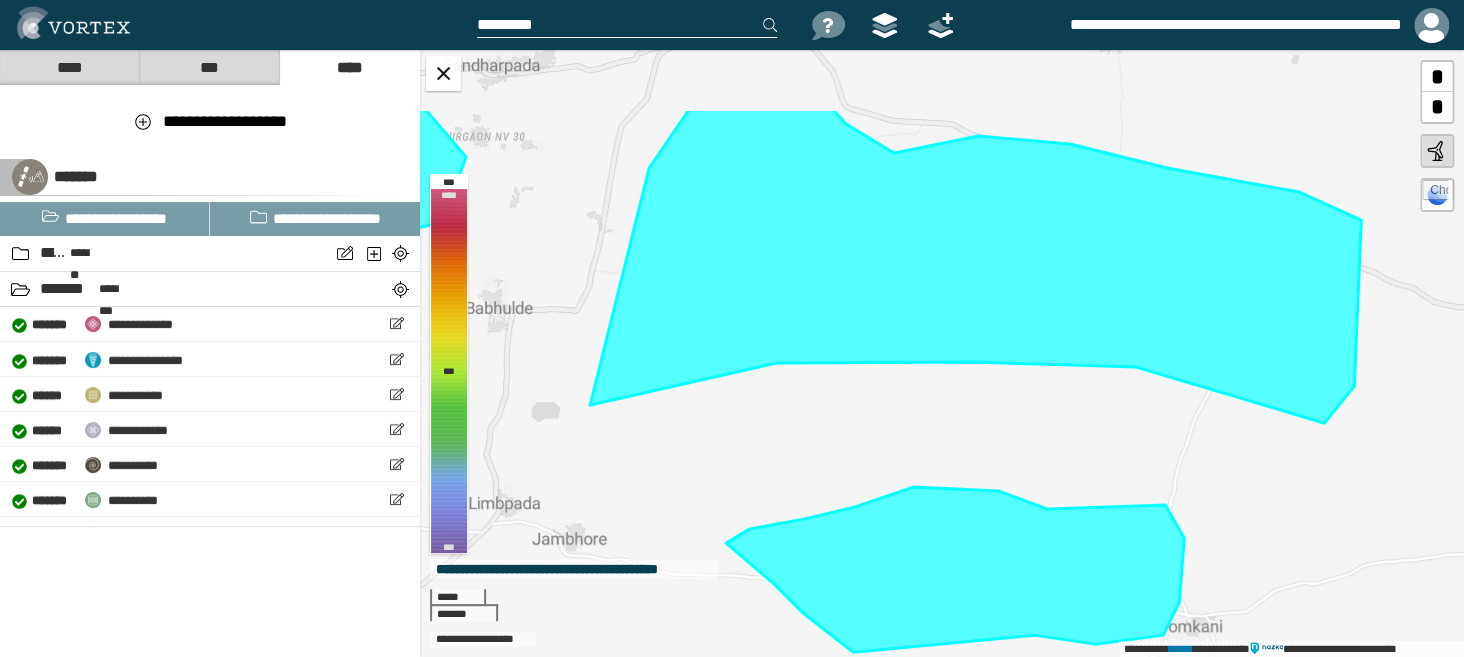 click on "**********" at bounding box center (942, 353) 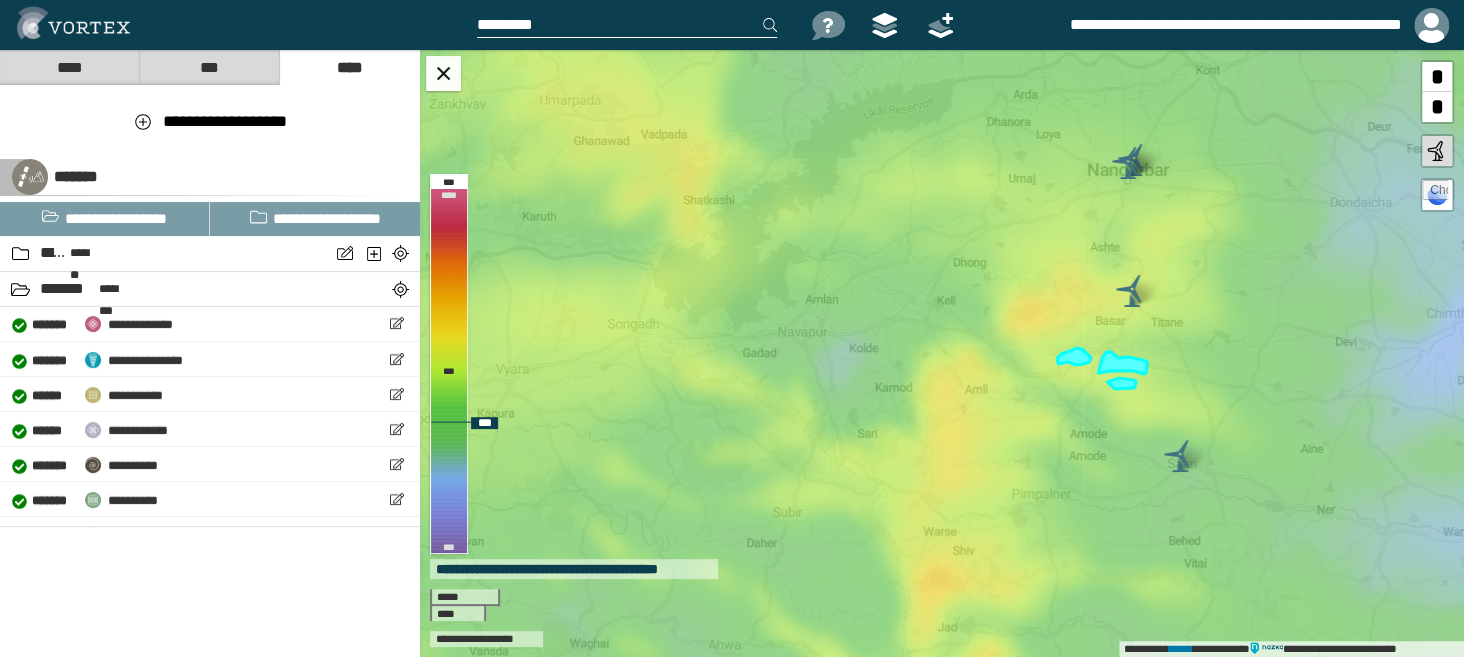 drag, startPoint x: 1186, startPoint y: 461, endPoint x: 1274, endPoint y: 393, distance: 111.21151 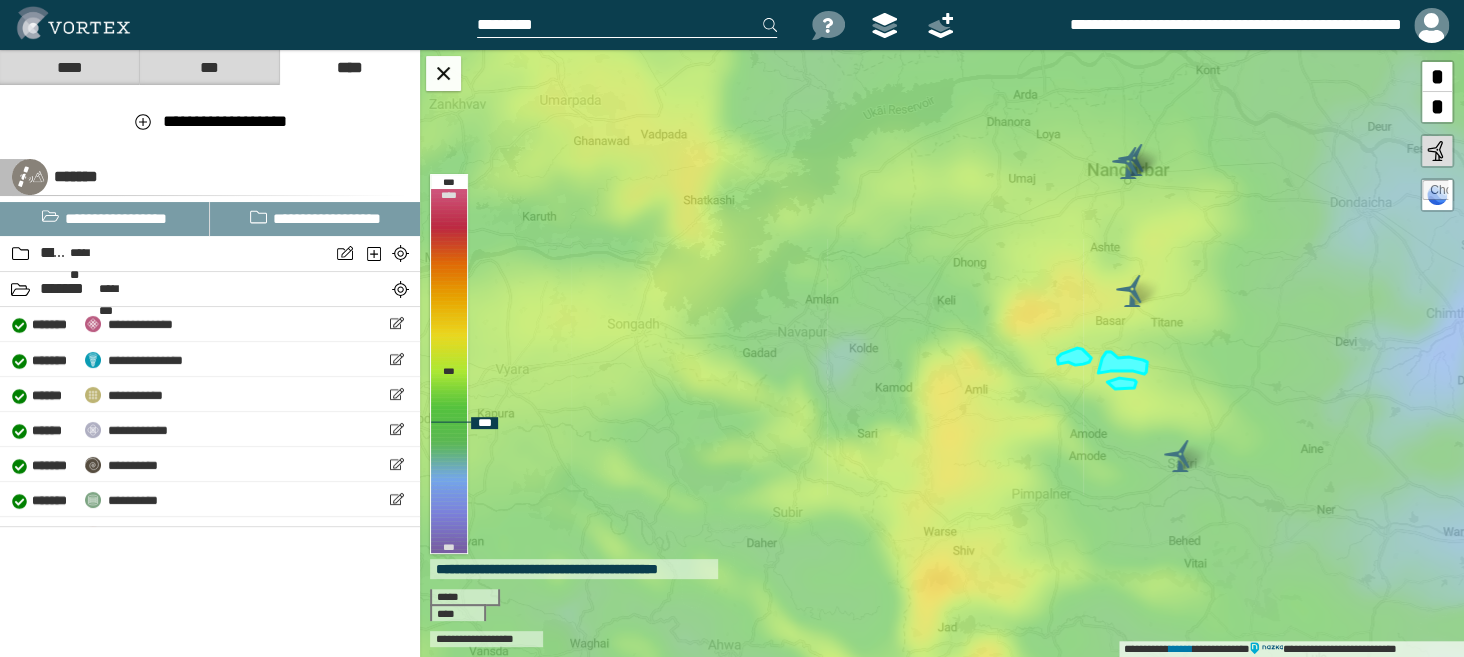 click on "**********" at bounding box center [942, 353] 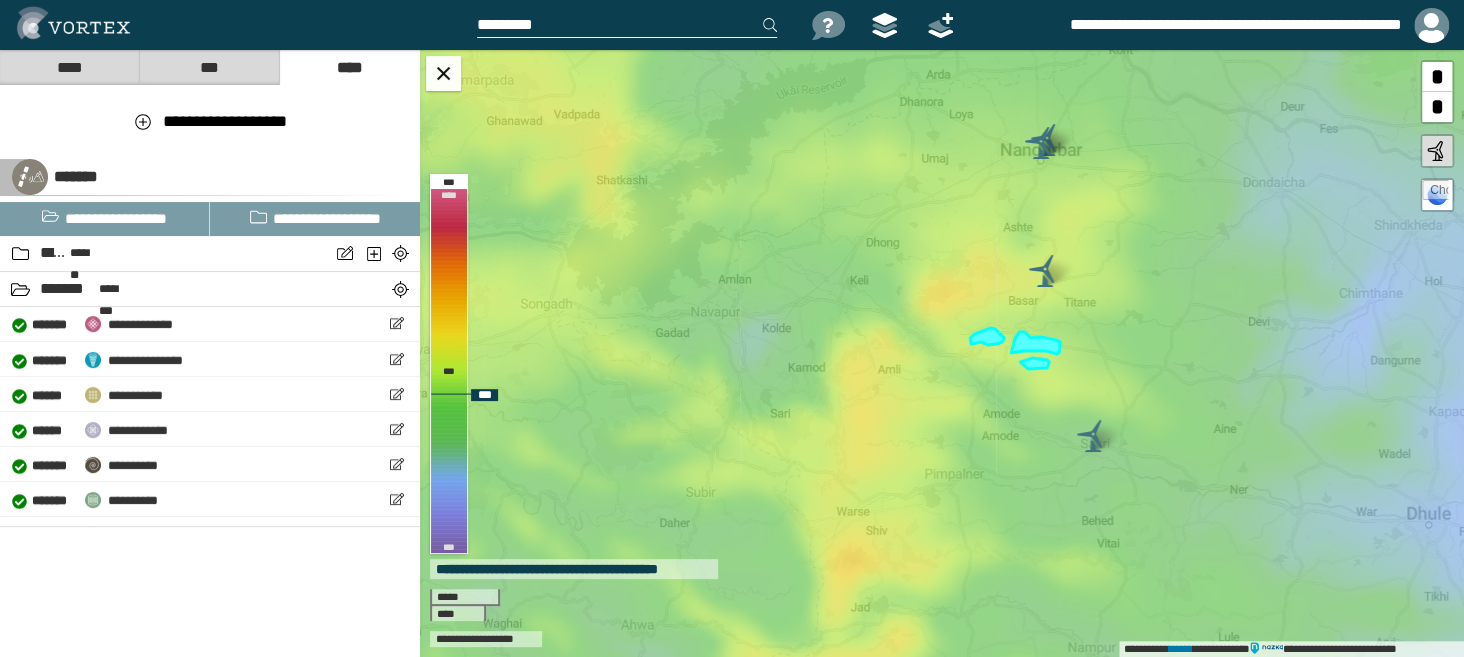 drag, startPoint x: 1195, startPoint y: 375, endPoint x: 1107, endPoint y: 355, distance: 90.24411 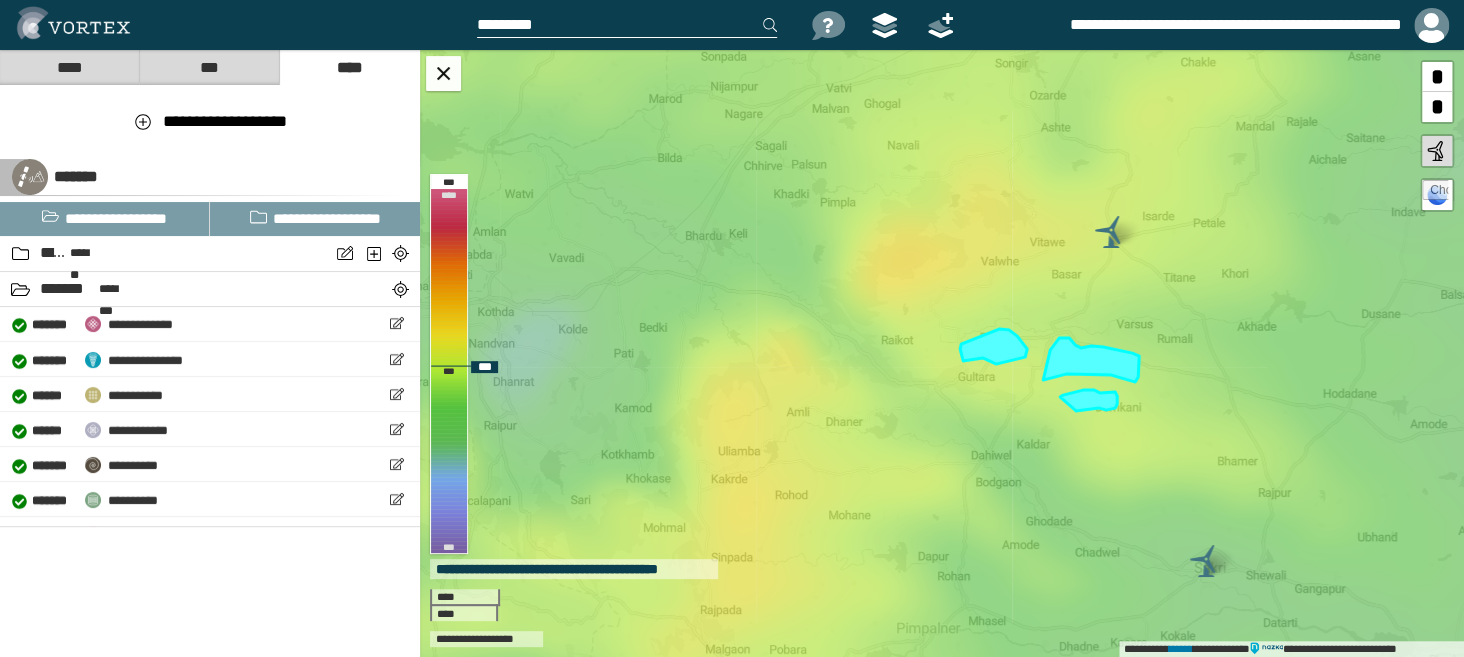 click on "**********" at bounding box center [942, 353] 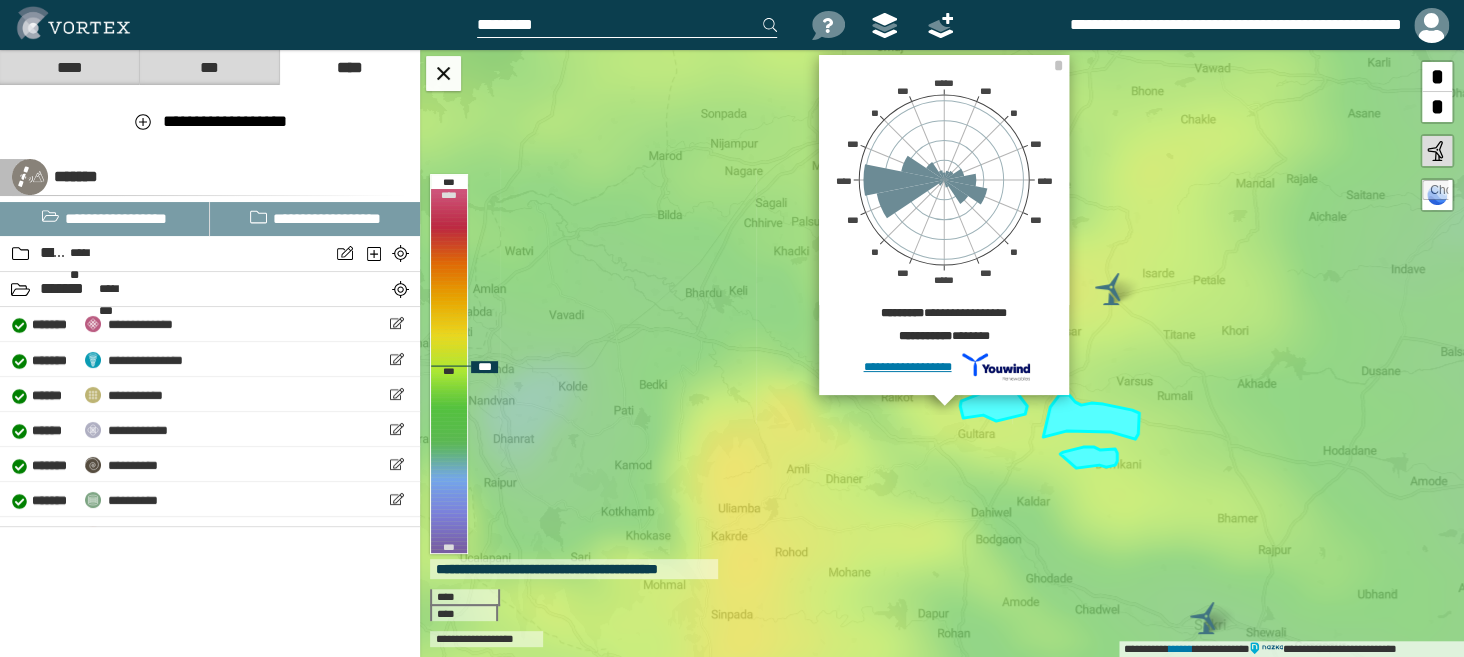click at bounding box center (993, 403) 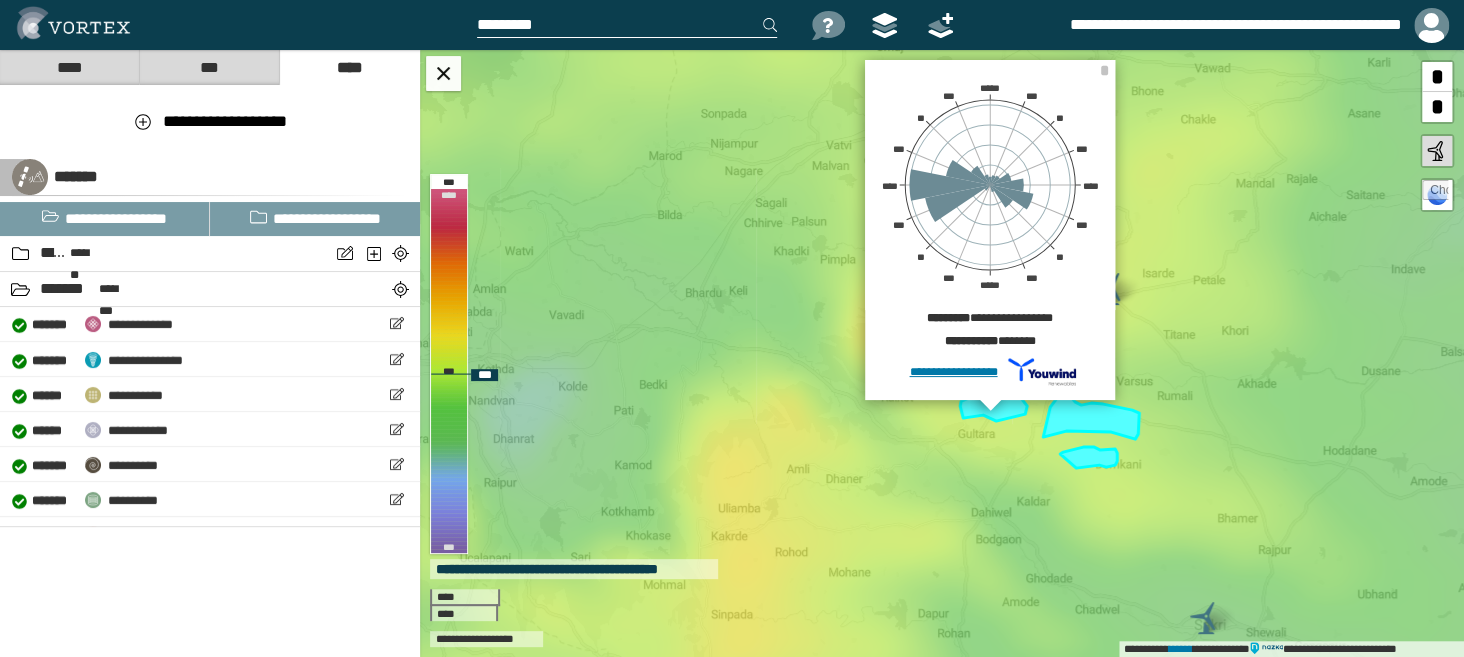 click at bounding box center (1091, 417) 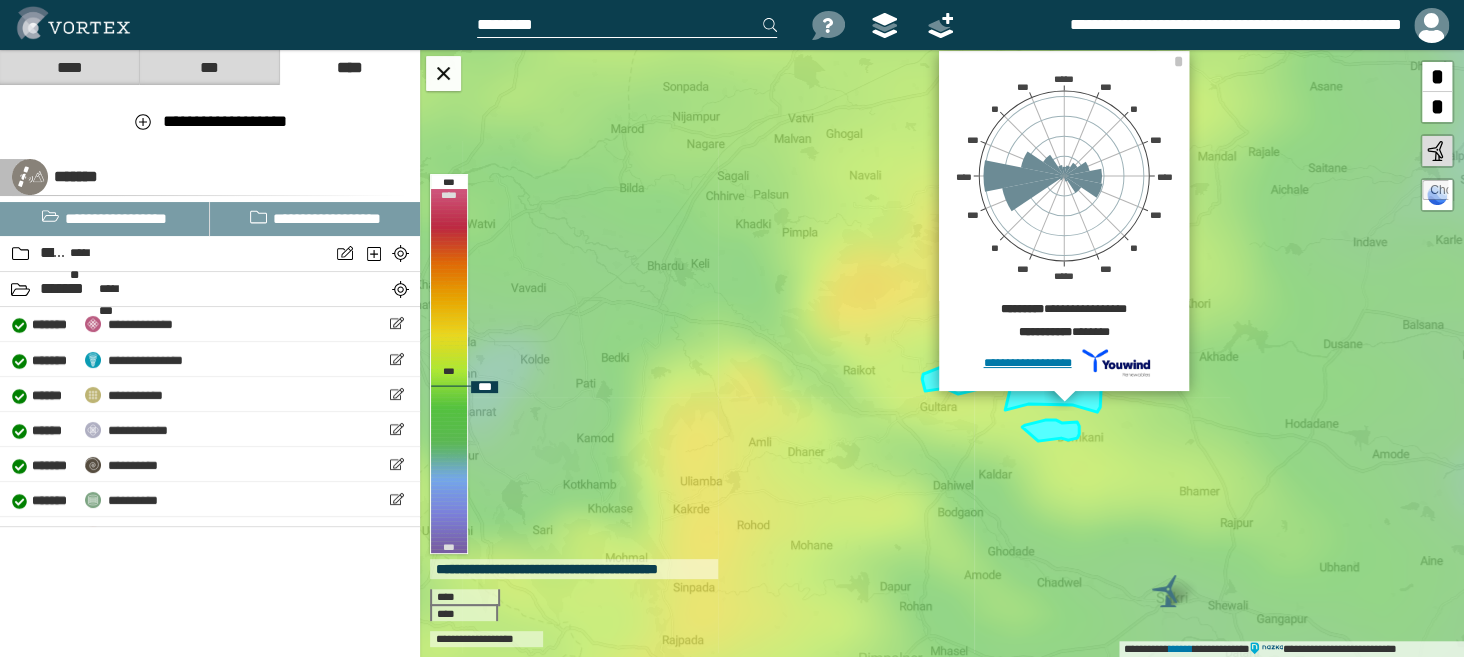 drag, startPoint x: 1205, startPoint y: 459, endPoint x: 873, endPoint y: 400, distance: 337.20172 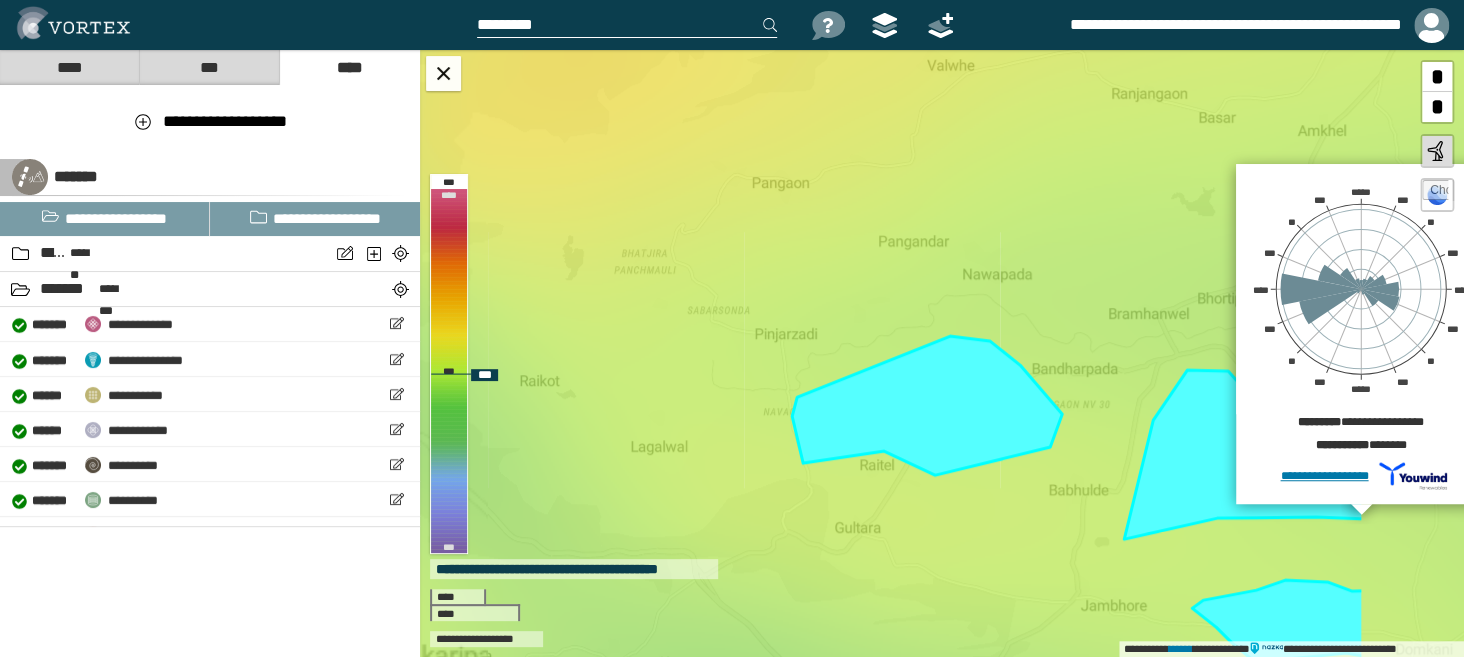 drag, startPoint x: 1086, startPoint y: 434, endPoint x: 878, endPoint y: 594, distance: 262.41953 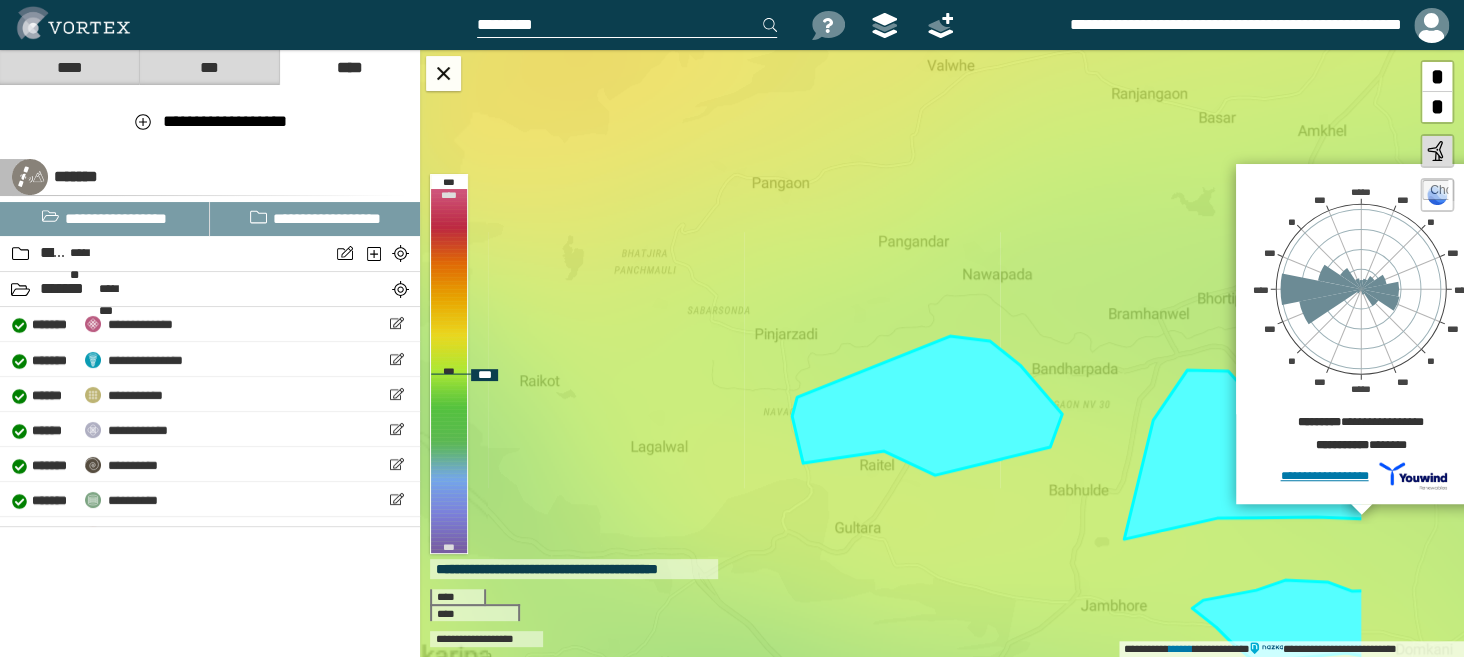 click on "**********" at bounding box center (942, 353) 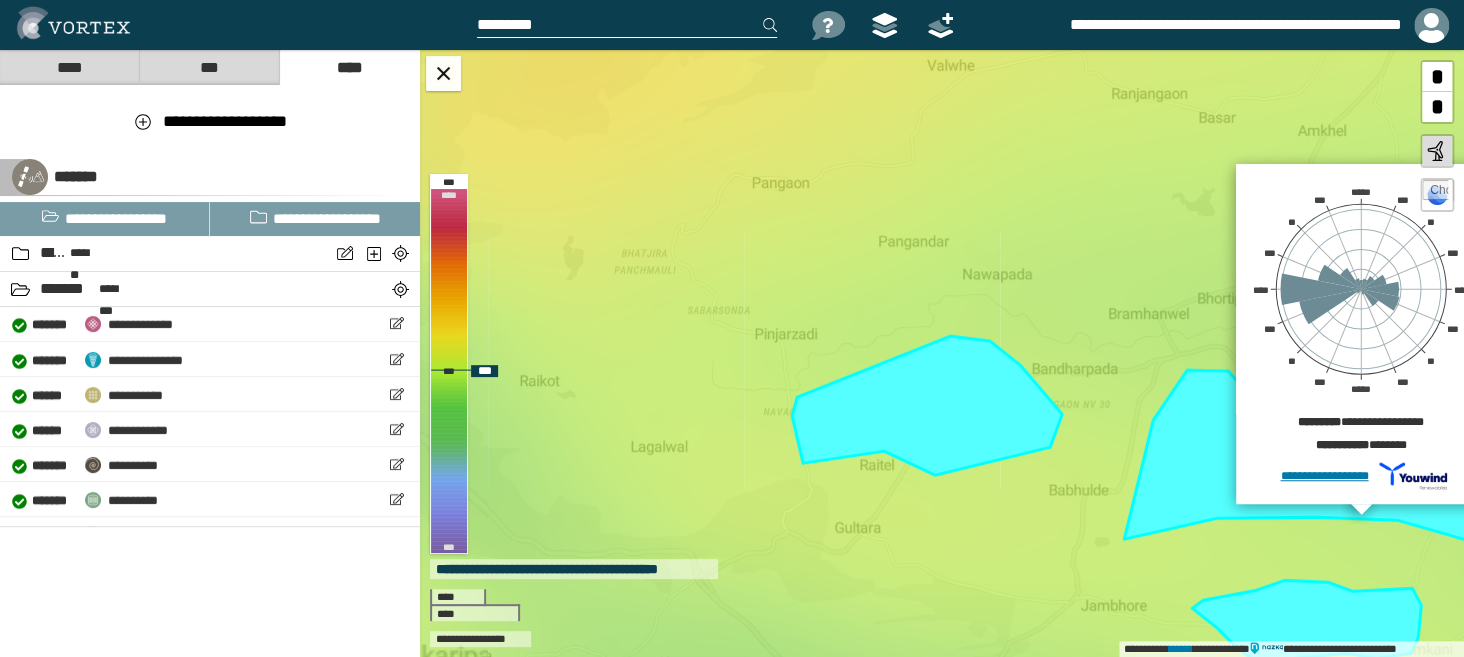click at bounding box center (927, 405) 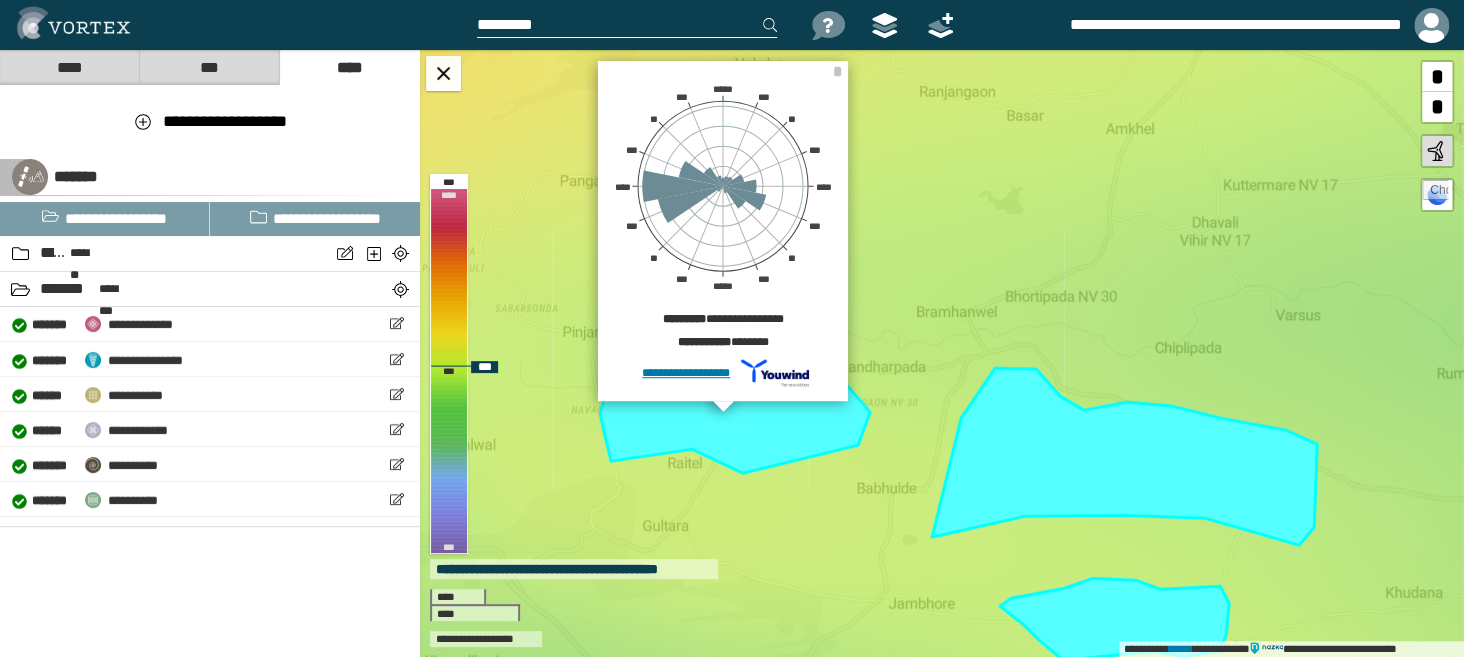 drag, startPoint x: 1029, startPoint y: 547, endPoint x: 837, endPoint y: 545, distance: 192.01042 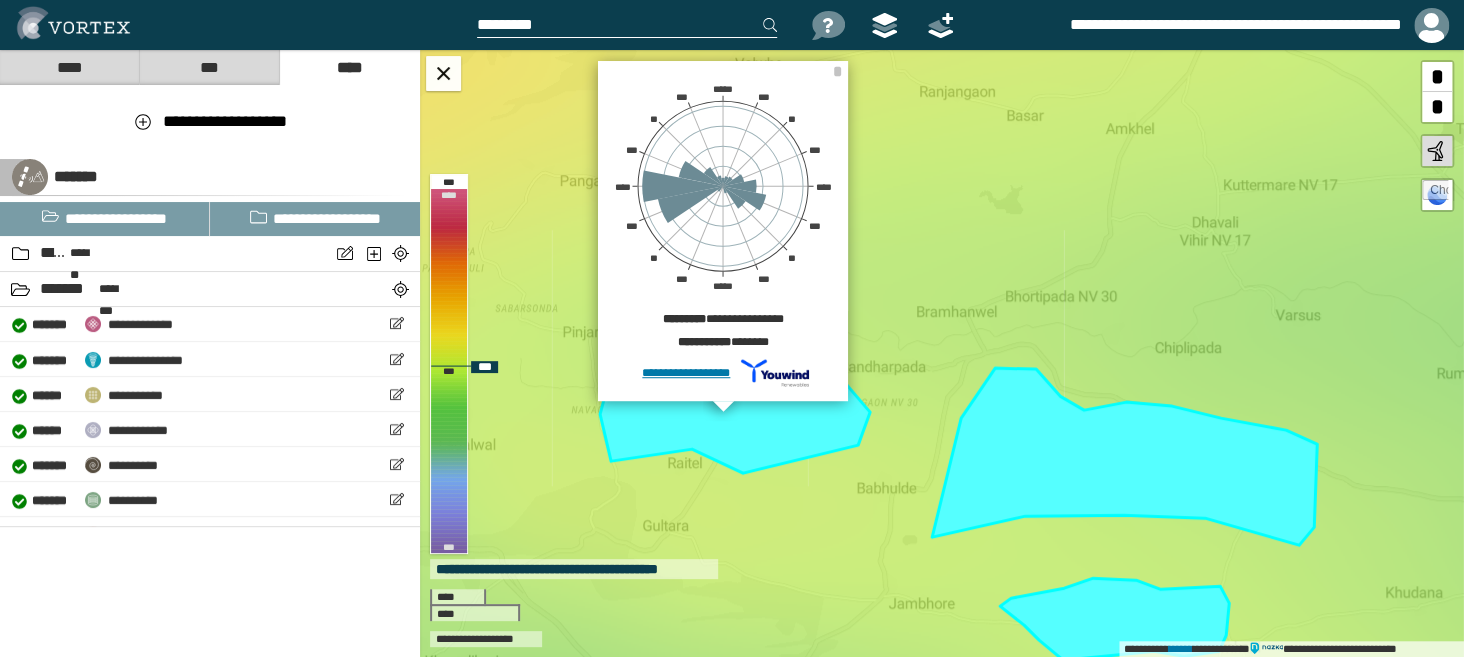 click on "**********" at bounding box center (942, 353) 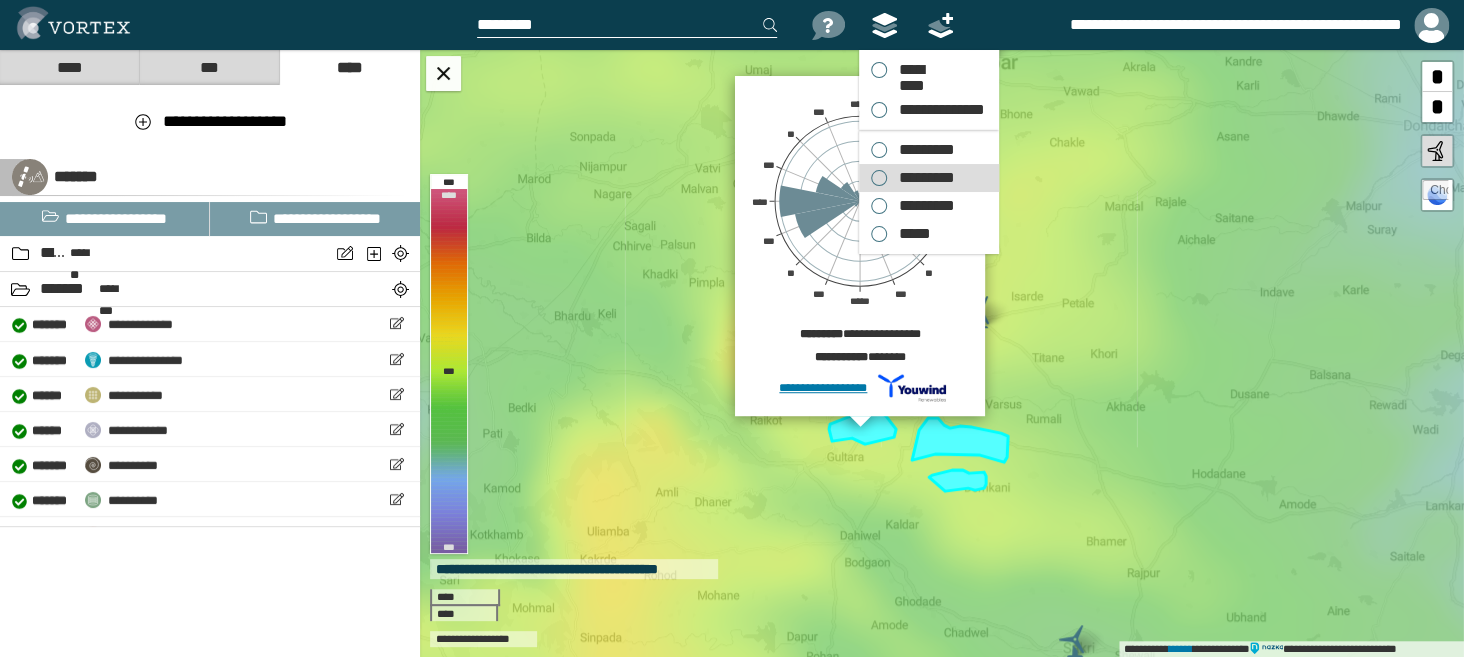 click on "*********" at bounding box center (922, 178) 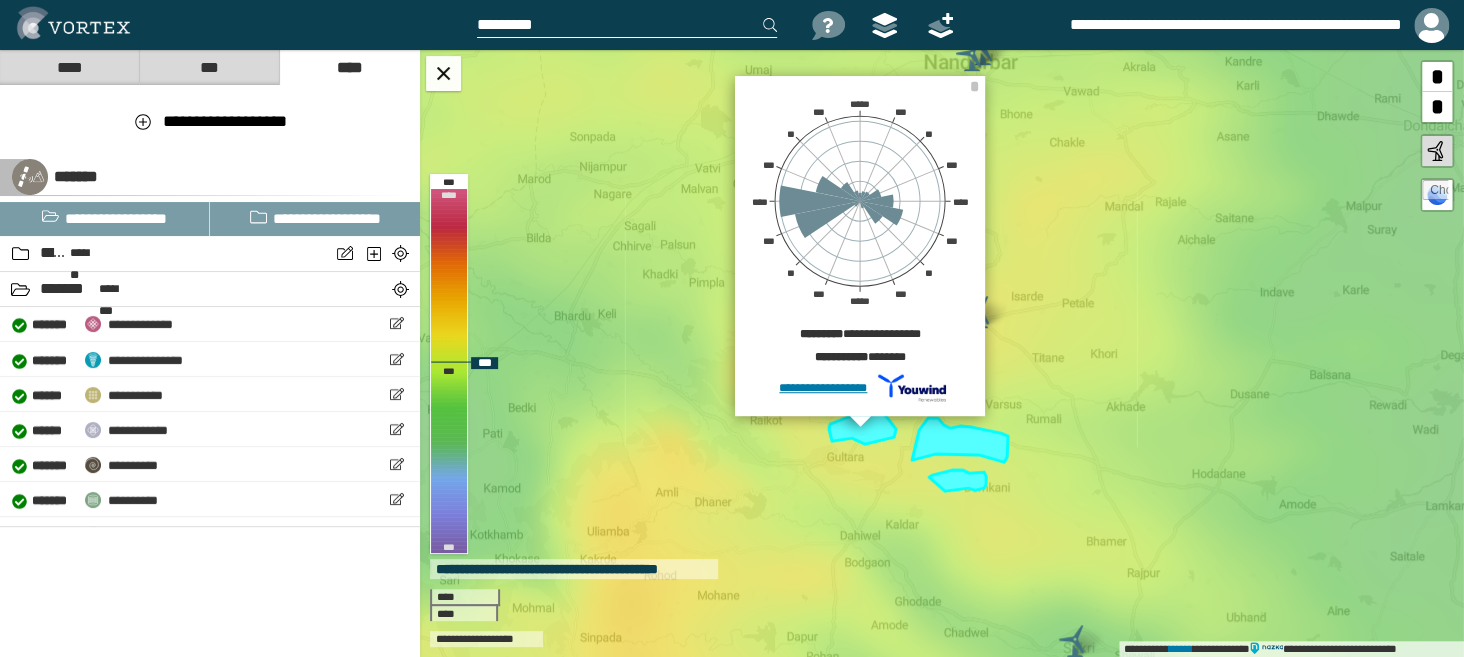 click at bounding box center (960, 440) 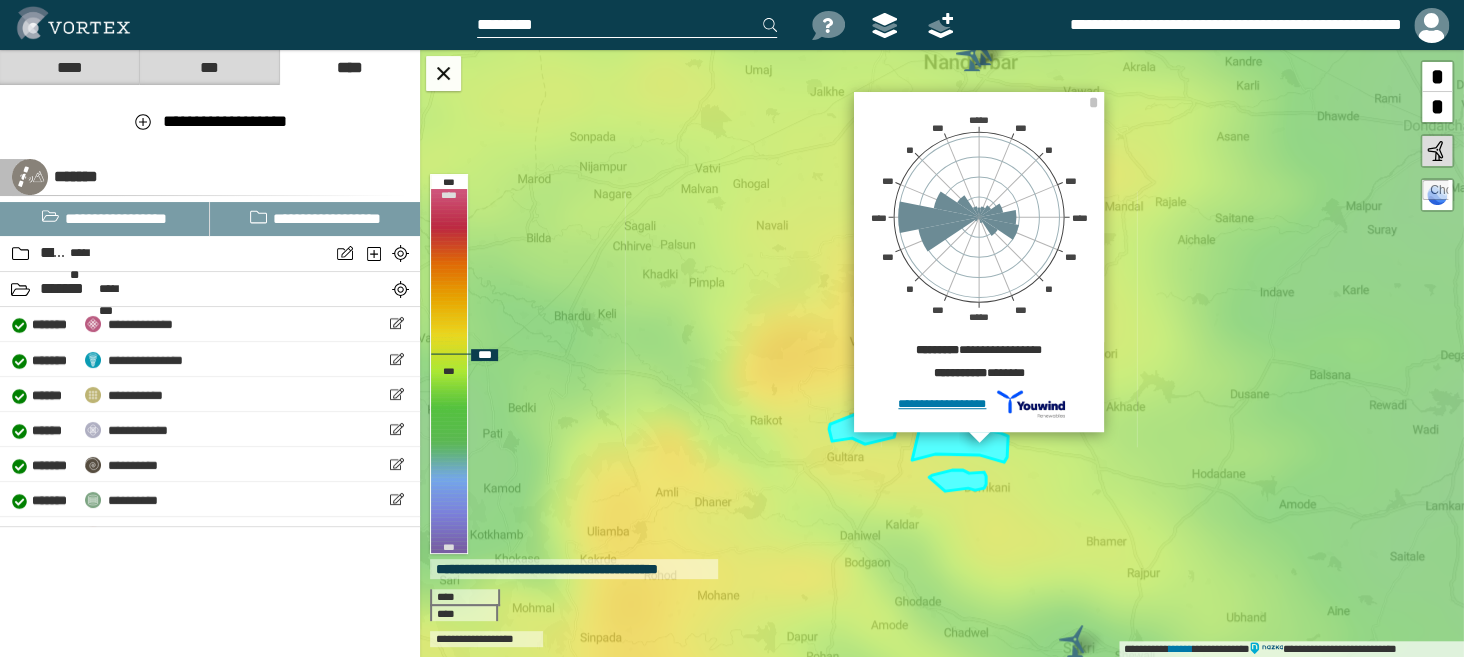 click at bounding box center (957, 480) 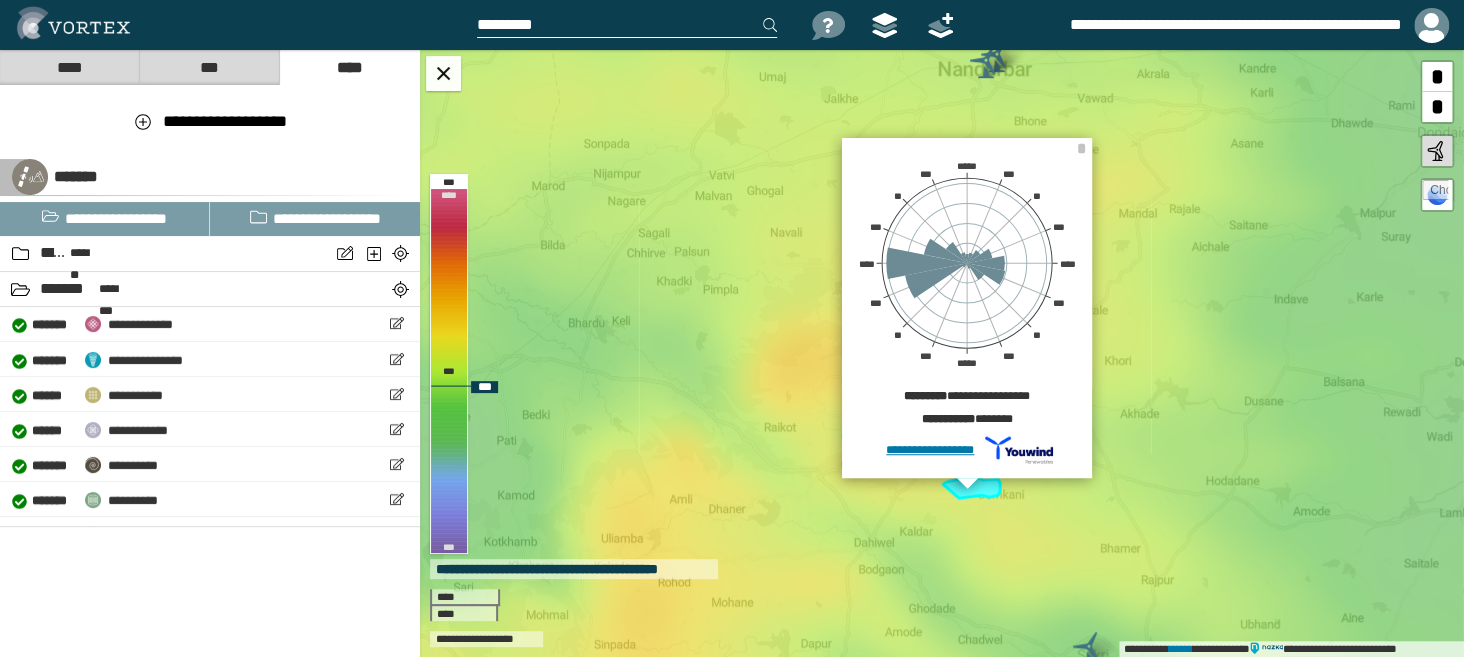 drag, startPoint x: 1182, startPoint y: 439, endPoint x: 1196, endPoint y: 446, distance: 15.652476 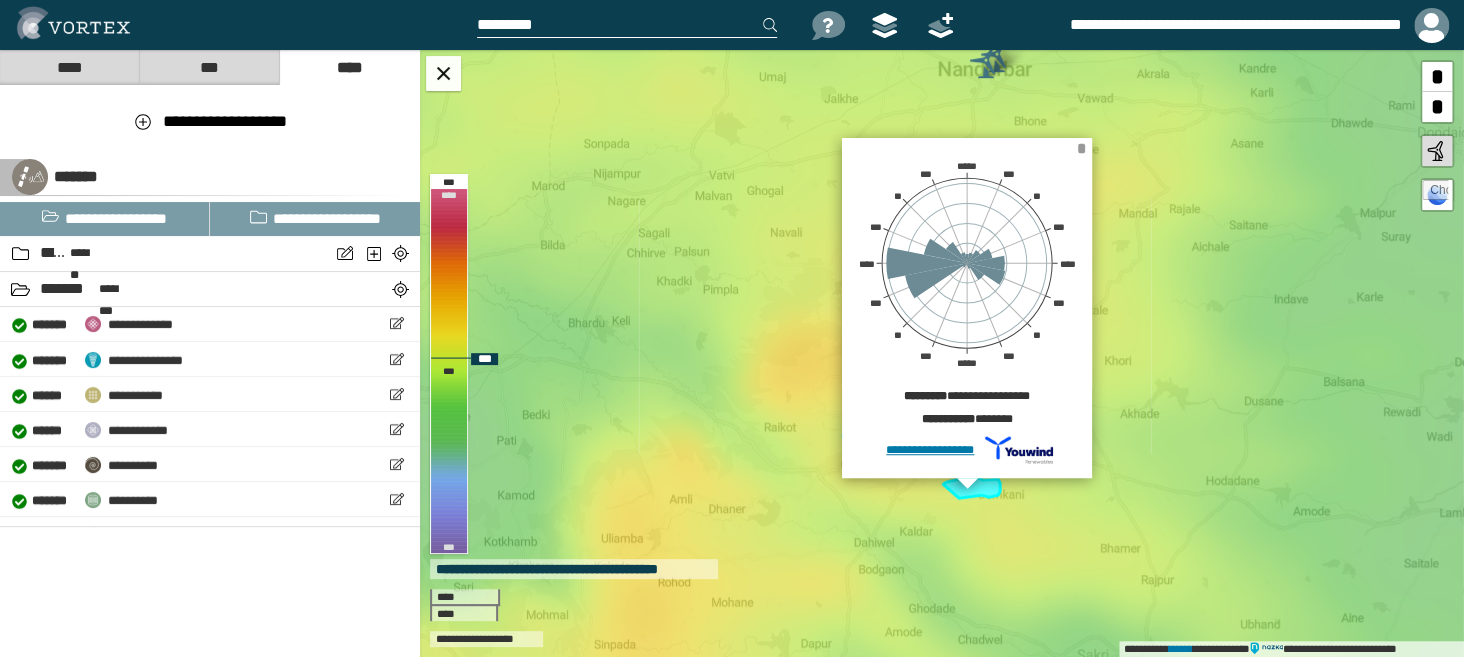 click on "*" at bounding box center (1080, 148) 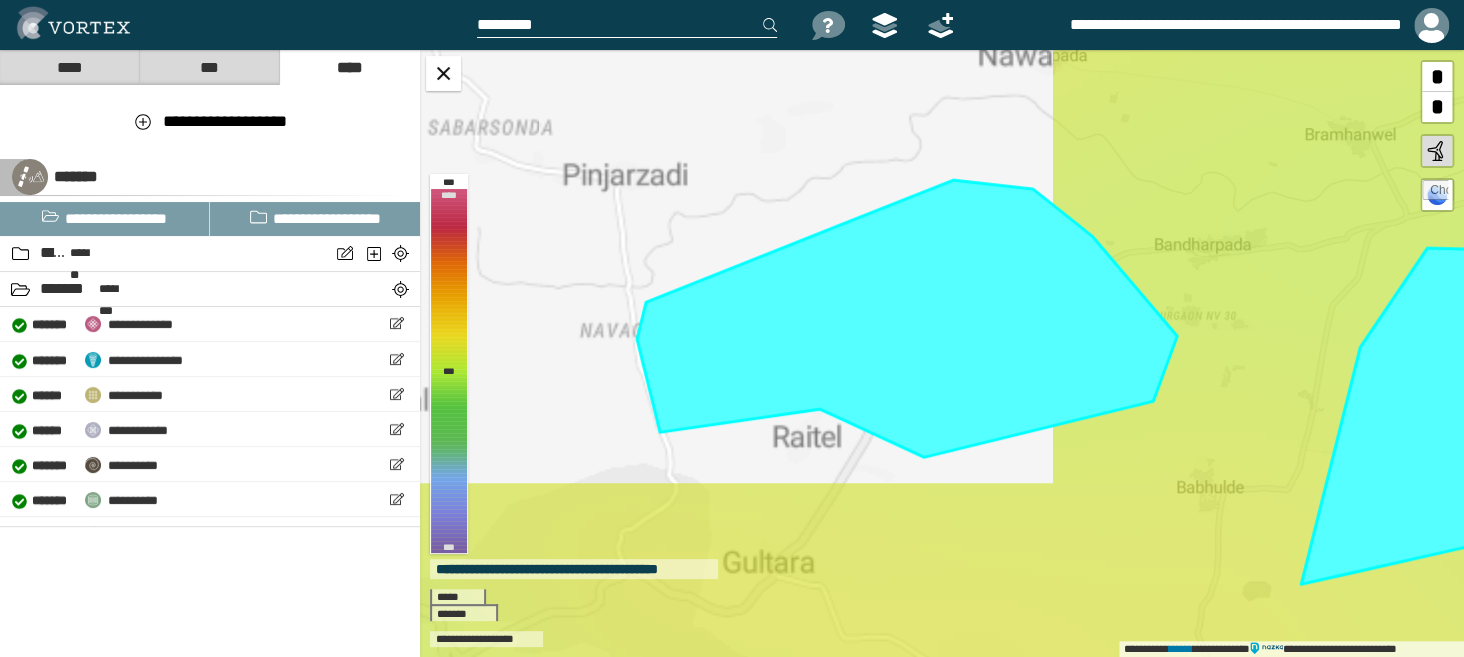 drag, startPoint x: 824, startPoint y: 480, endPoint x: 1084, endPoint y: 480, distance: 260 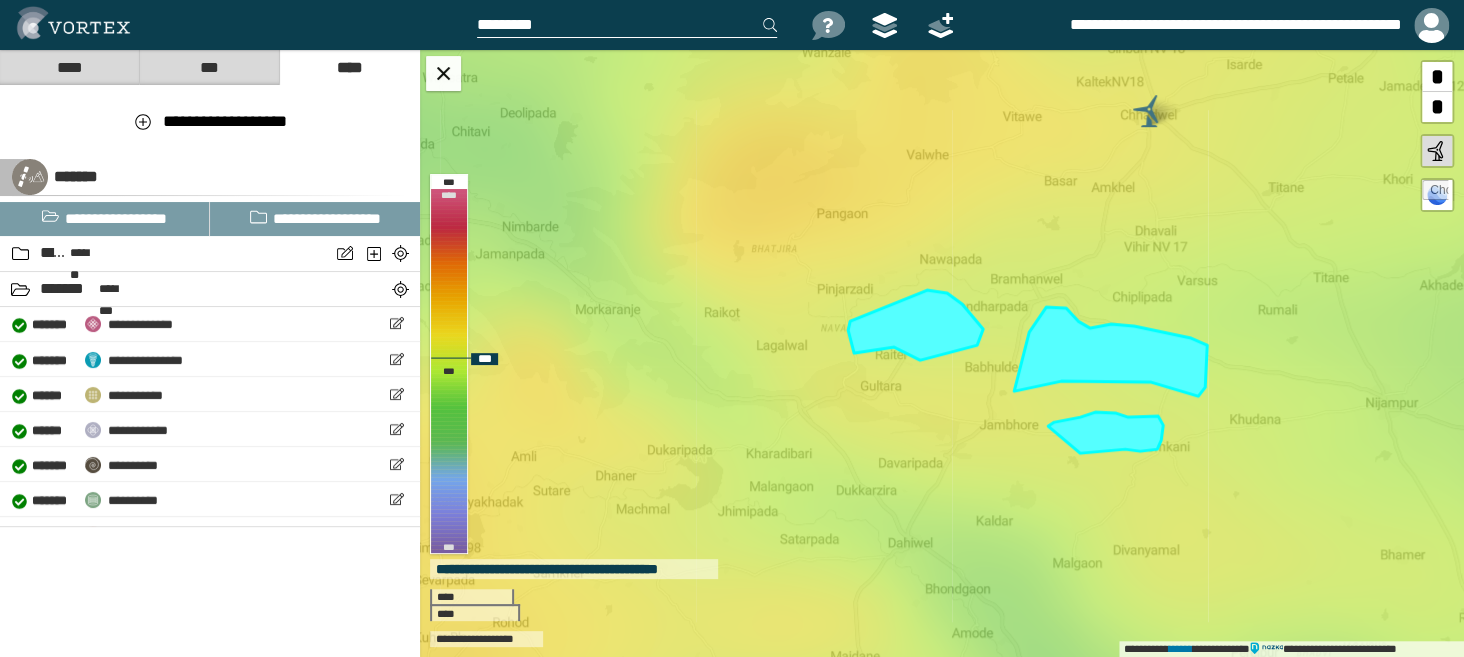 click at bounding box center (915, 325) 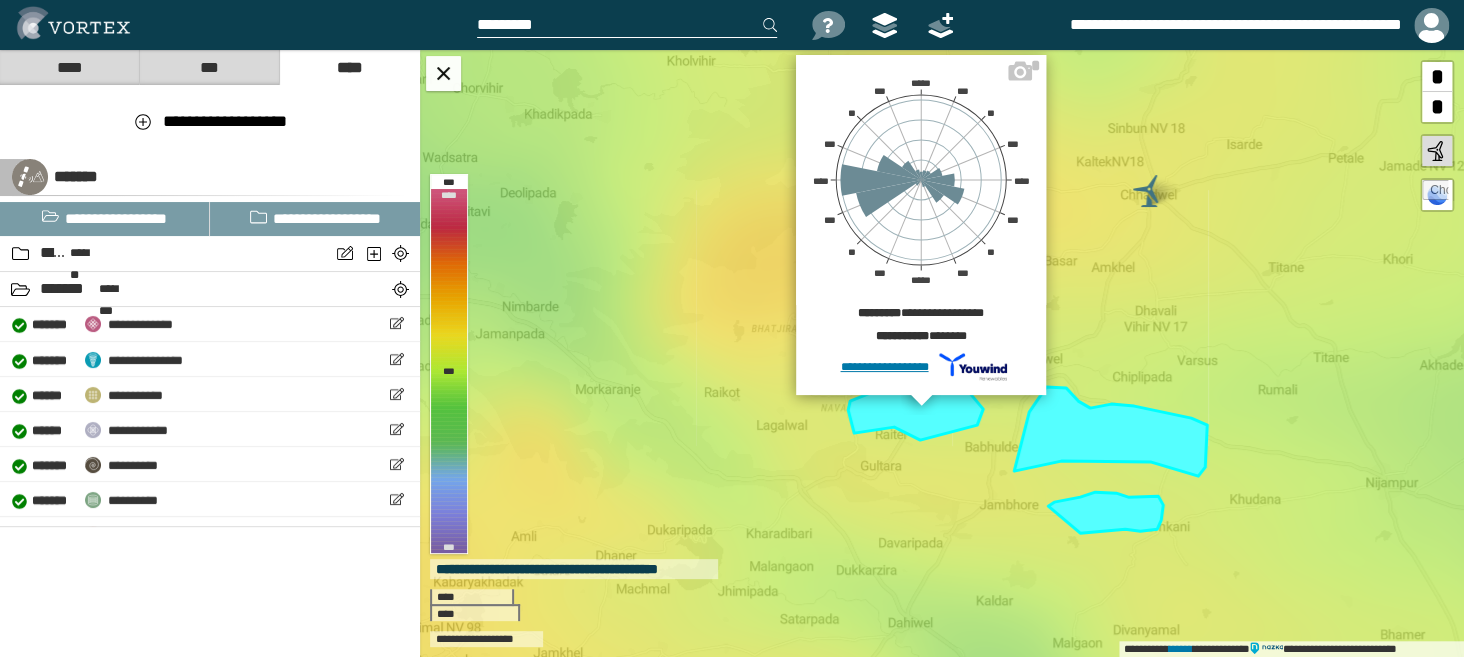 drag, startPoint x: 892, startPoint y: 136, endPoint x: 1011, endPoint y: 144, distance: 119.26861 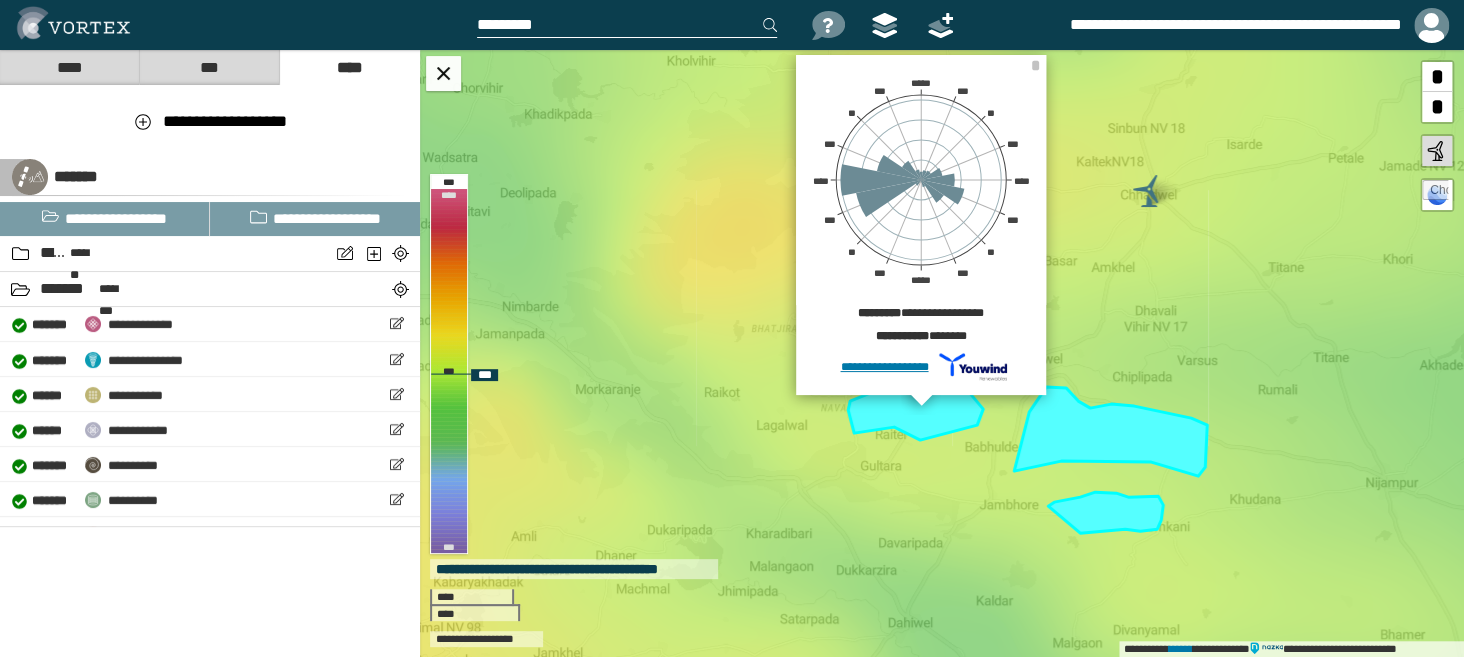 click at bounding box center [1110, 431] 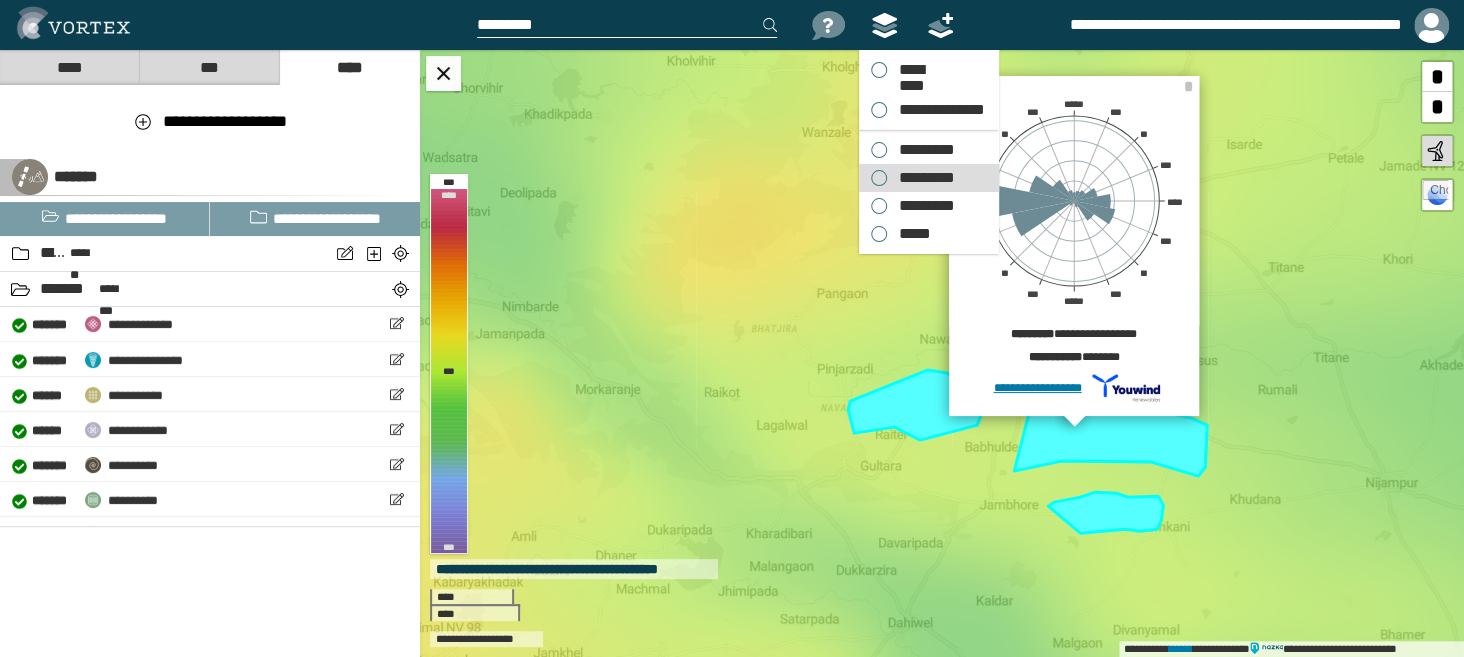 click on "*********" at bounding box center (922, 178) 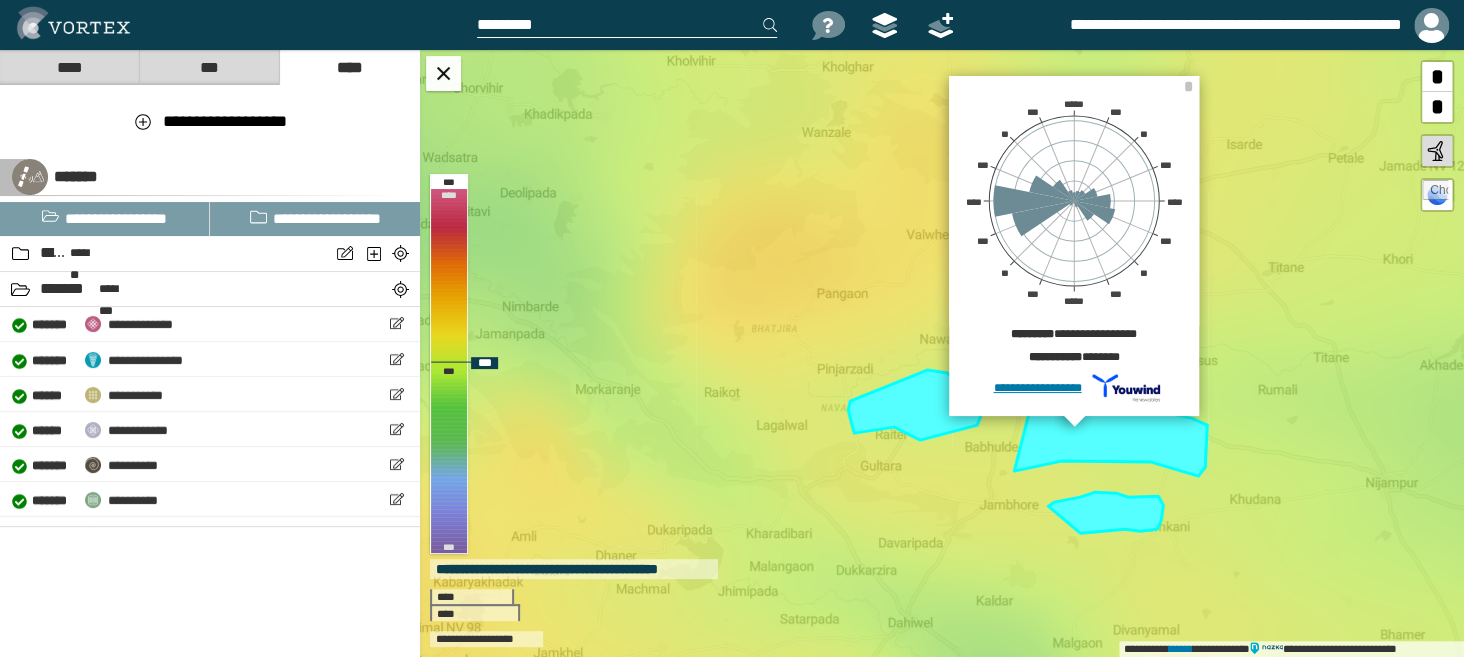 click at bounding box center [1110, 431] 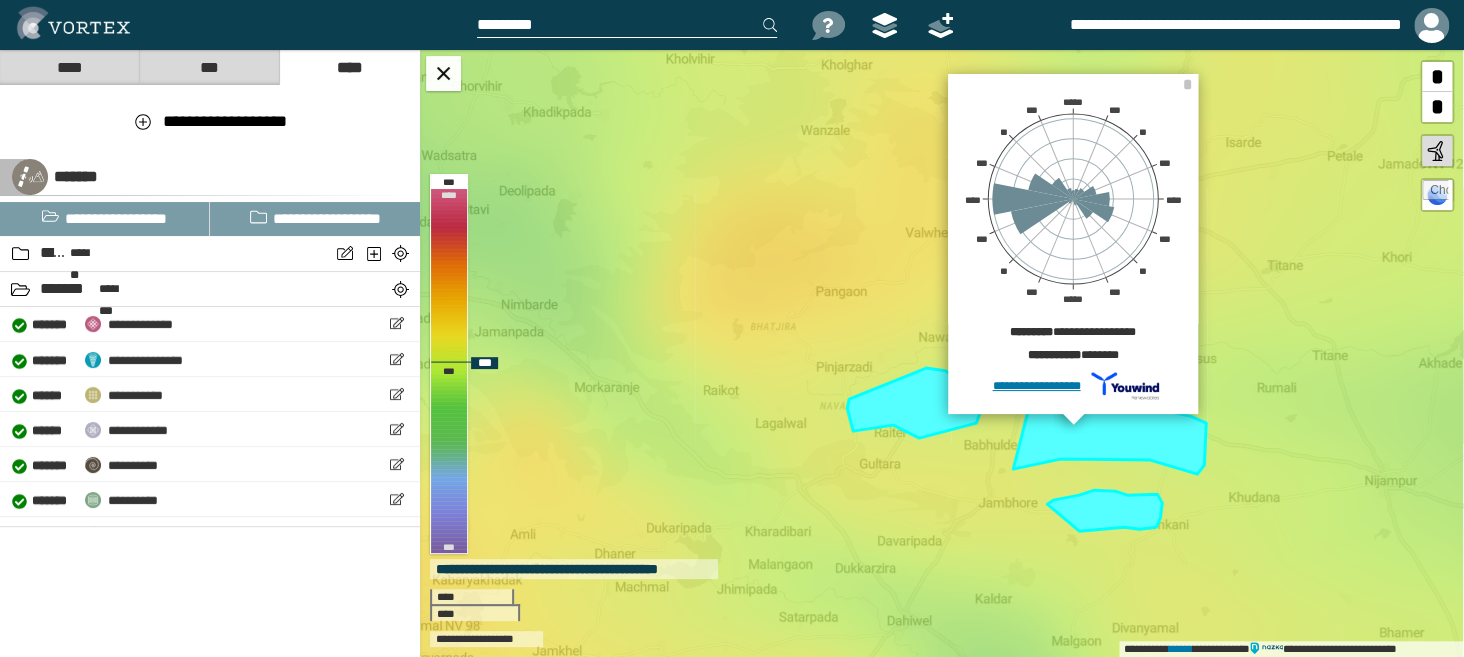click at bounding box center (1109, 429) 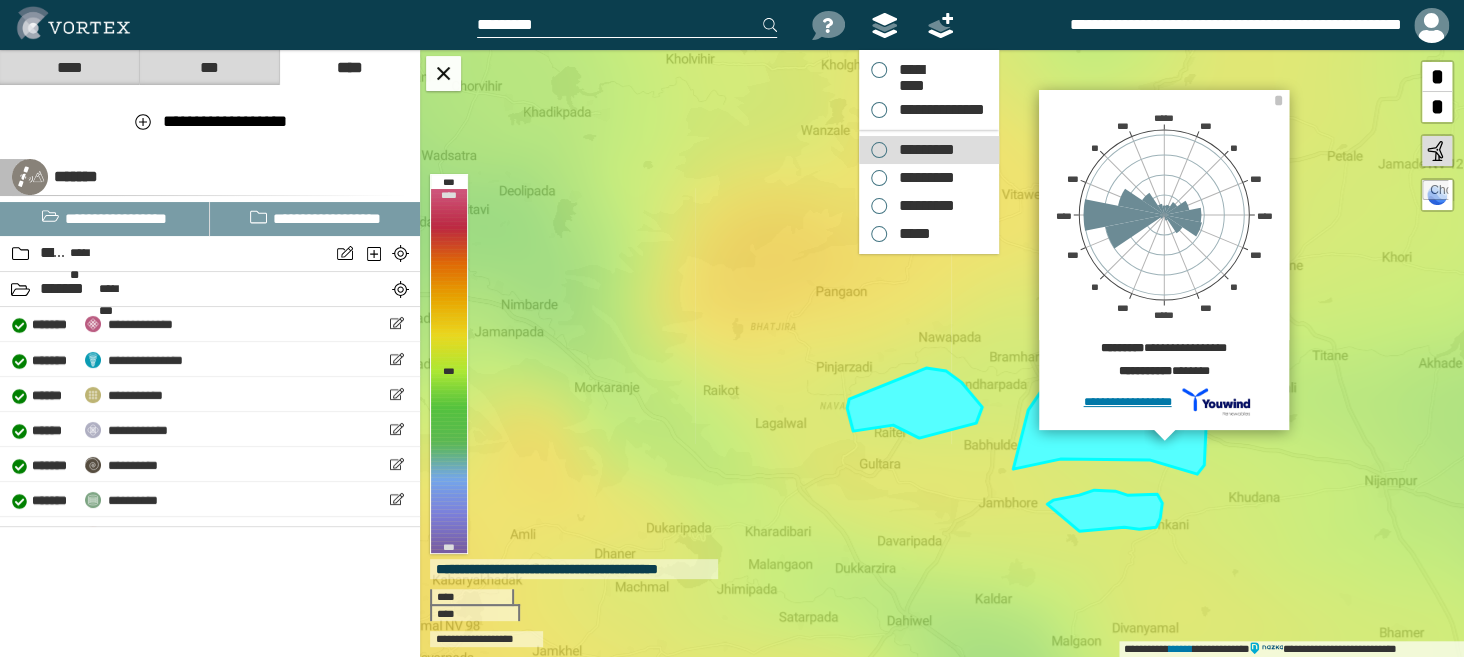 drag, startPoint x: 903, startPoint y: 142, endPoint x: 935, endPoint y: 151, distance: 33.24154 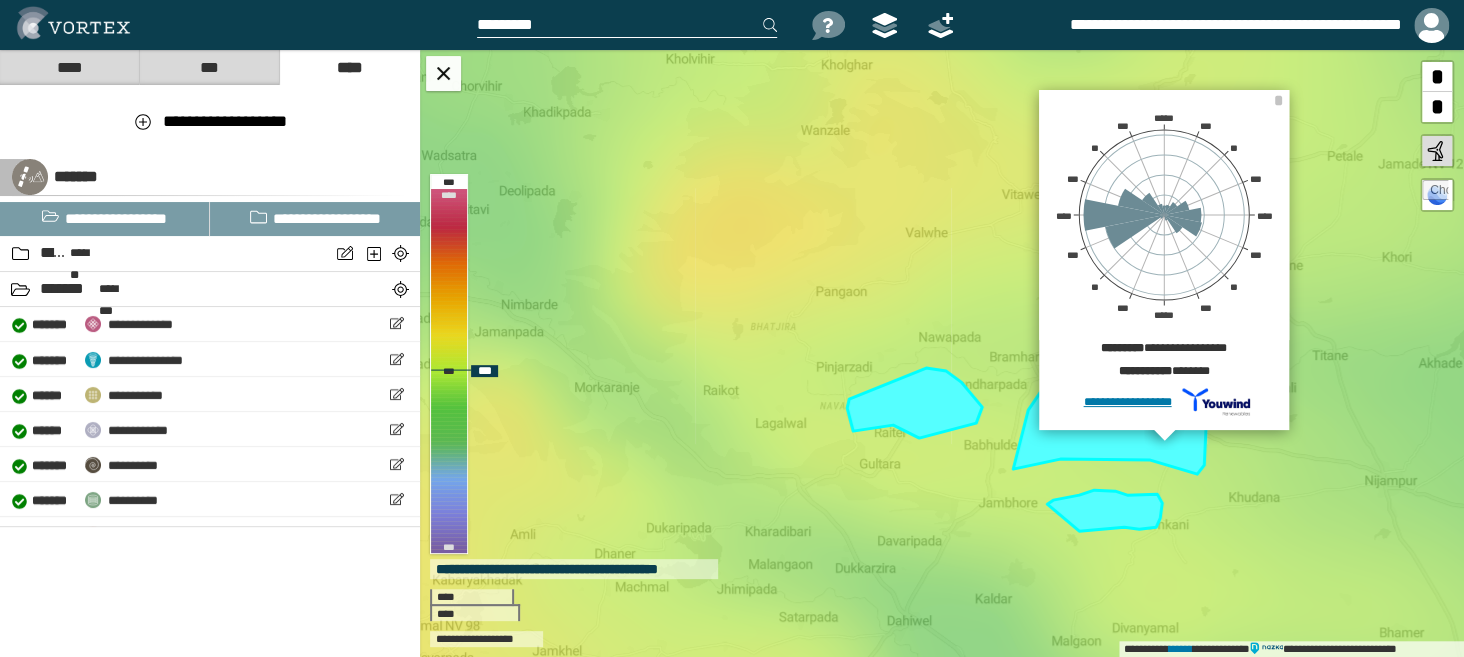 click at bounding box center [1104, 510] 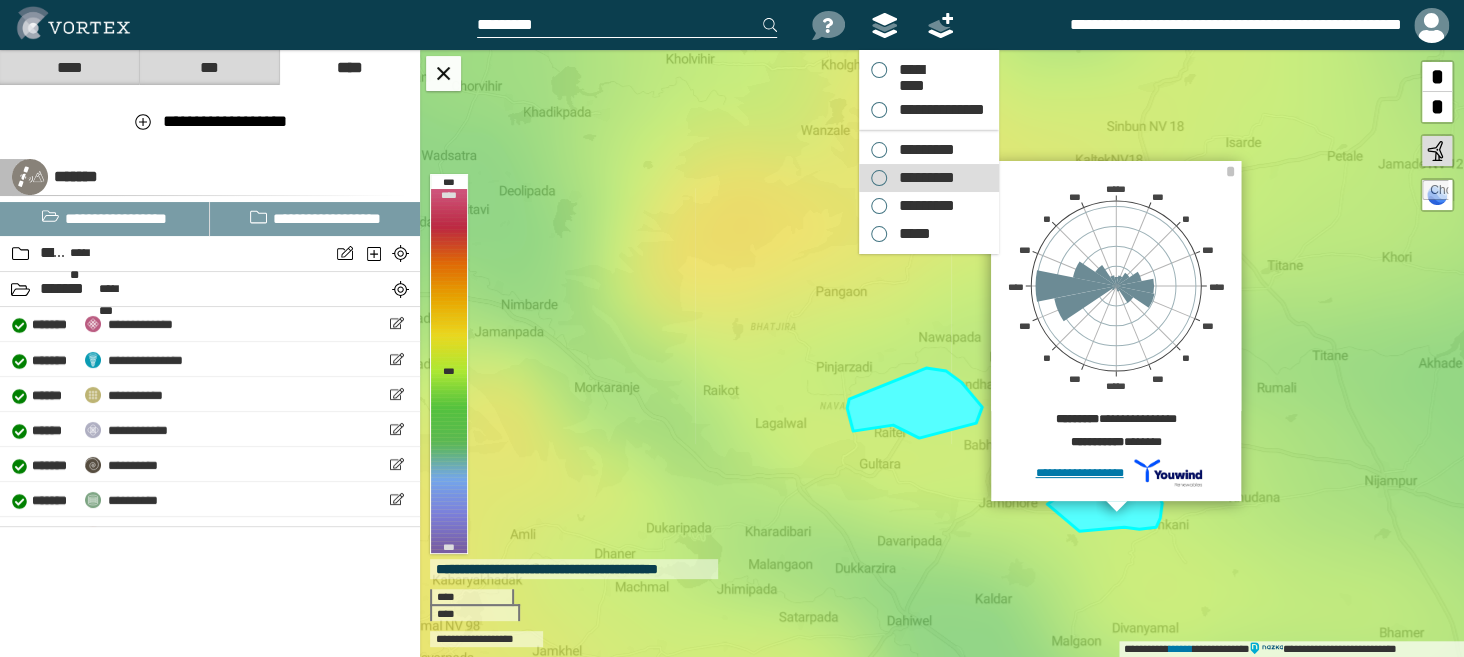 click on "*********" at bounding box center [922, 178] 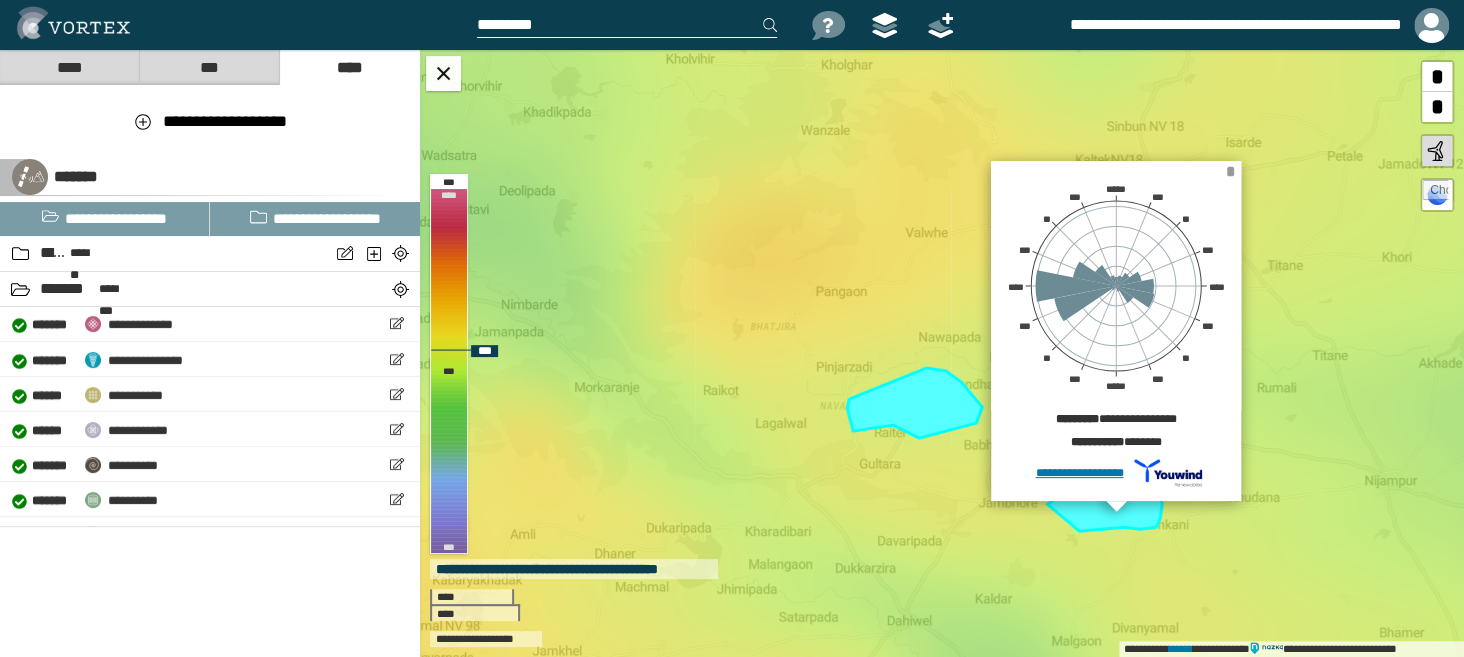 click on "*" at bounding box center [1230, 171] 